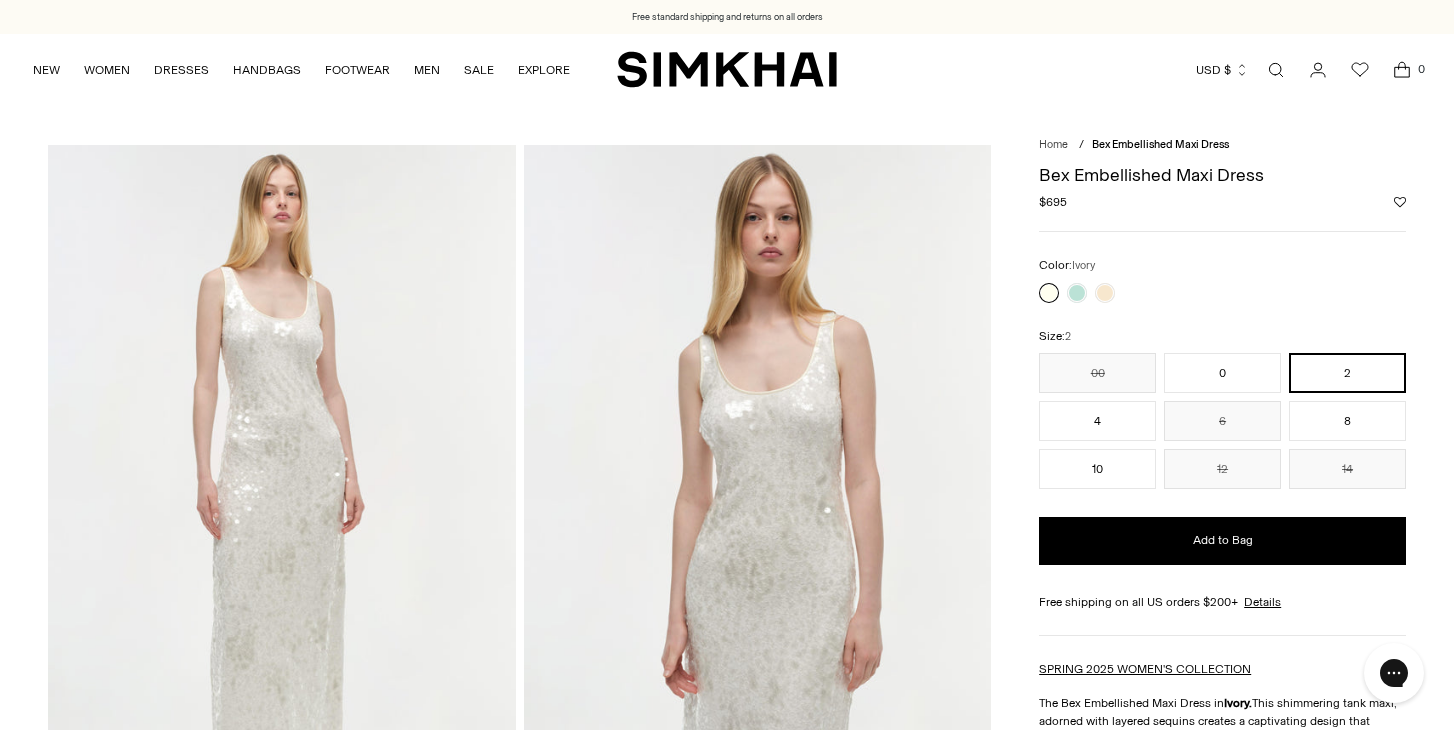 scroll, scrollTop: 0, scrollLeft: 0, axis: both 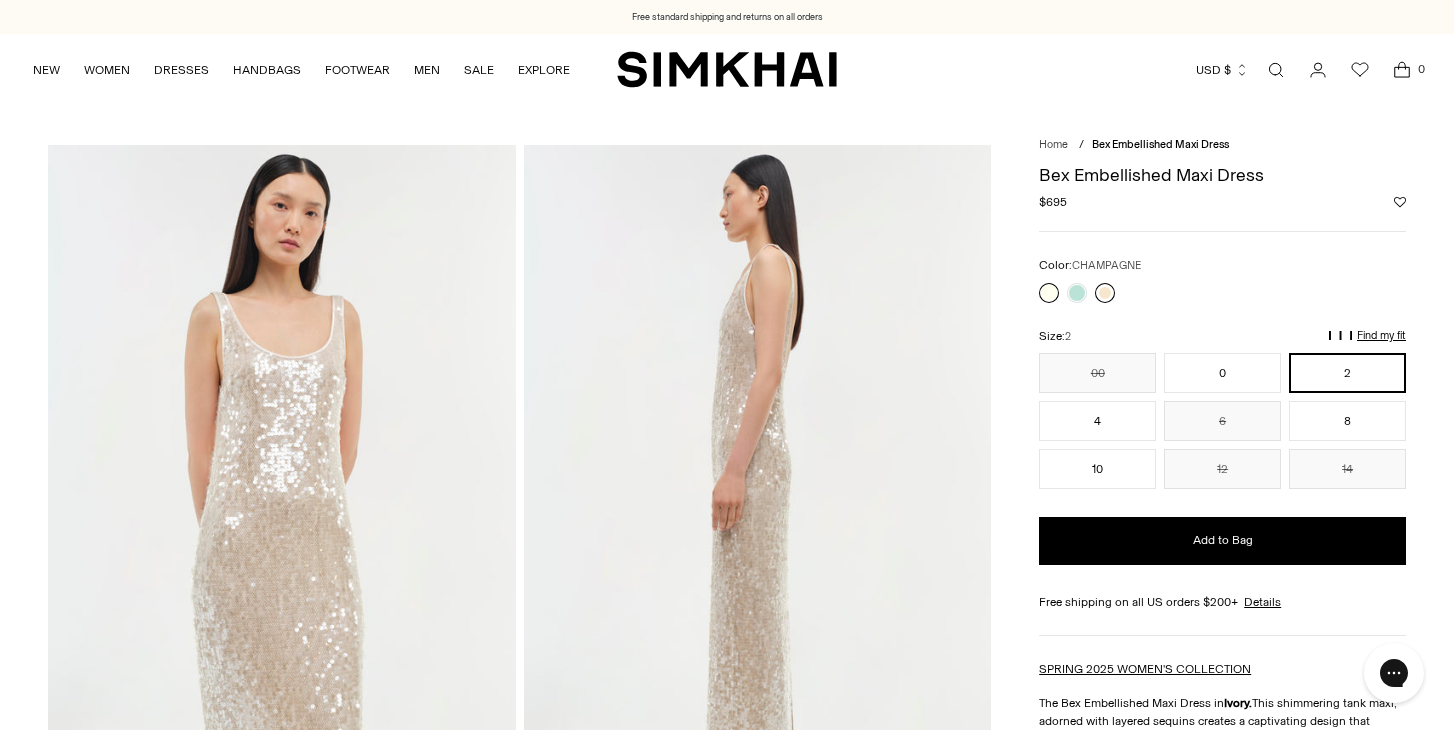 click at bounding box center [1105, 293] 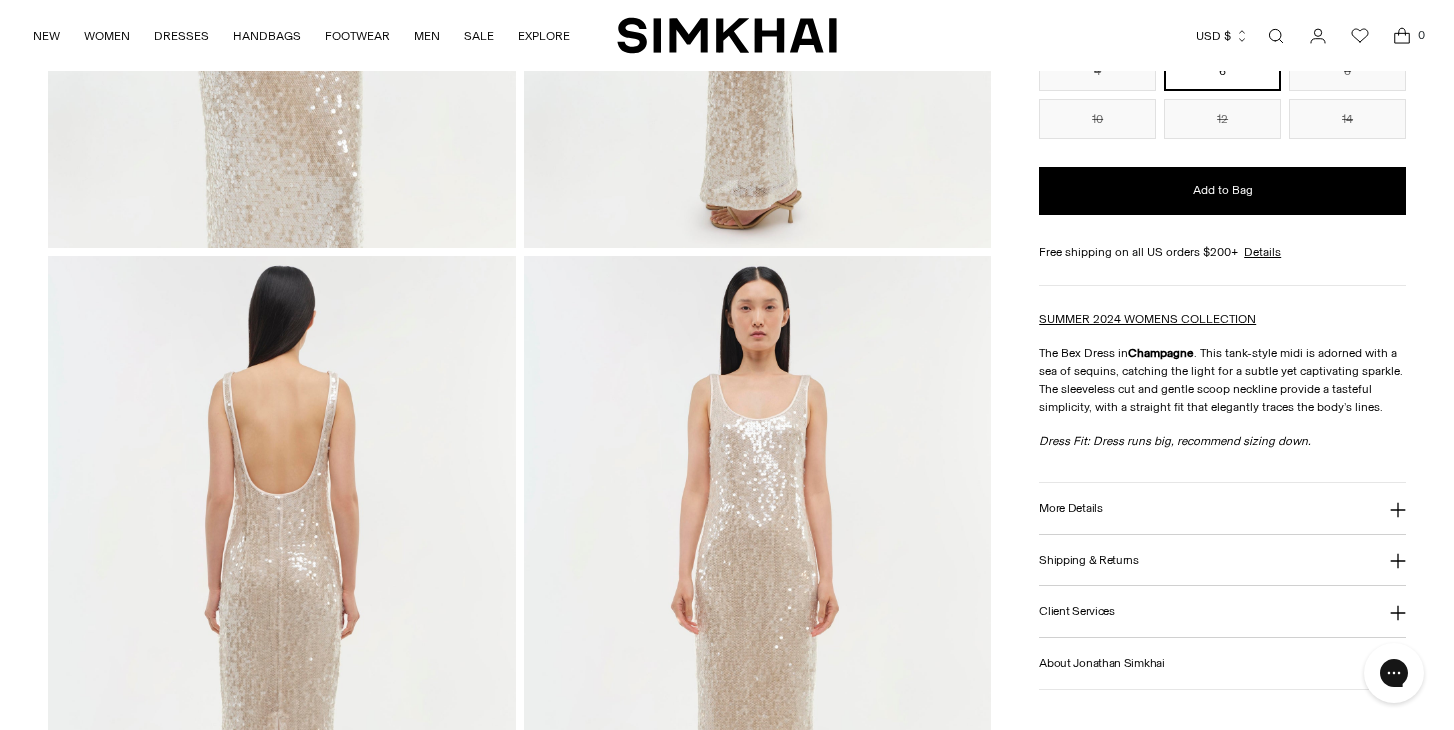 scroll, scrollTop: 766, scrollLeft: 0, axis: vertical 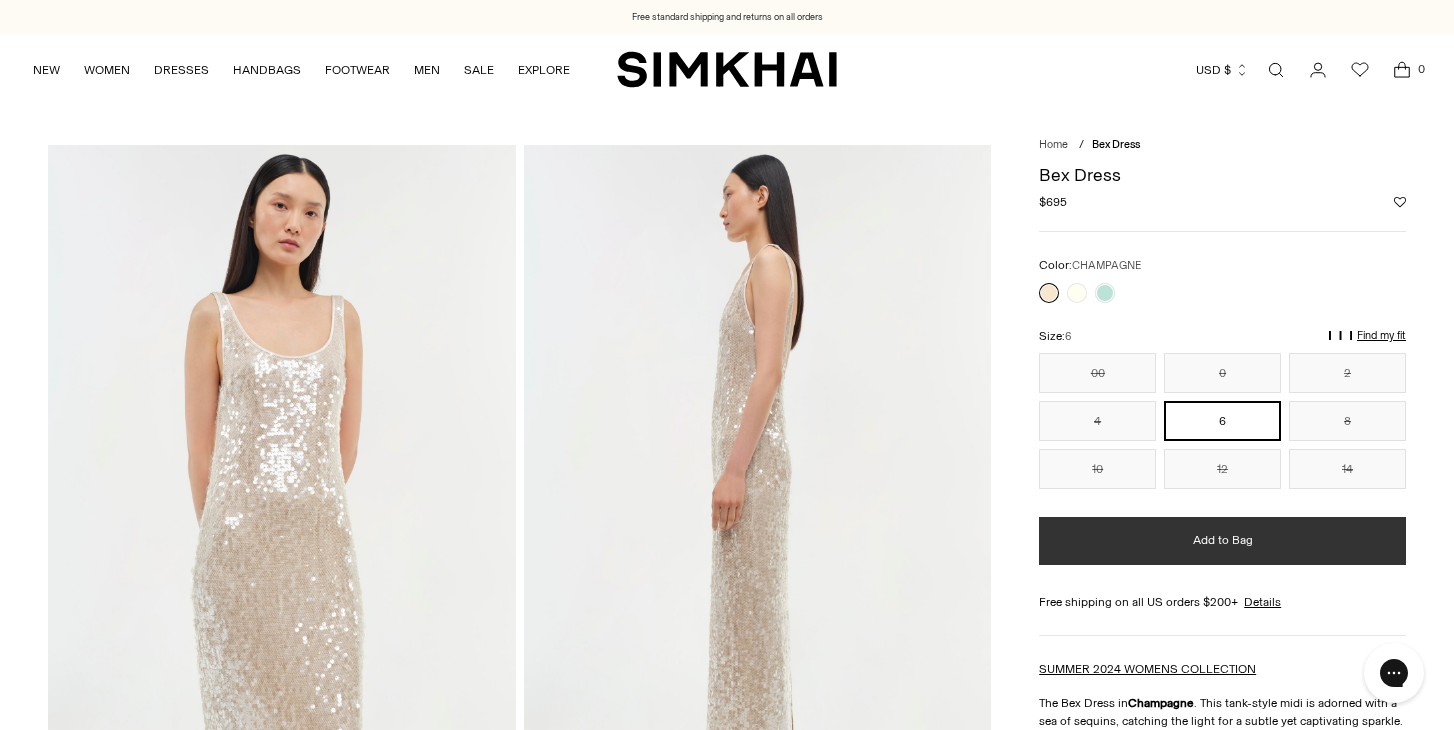 click on "Add to Bag" at bounding box center [1222, 541] 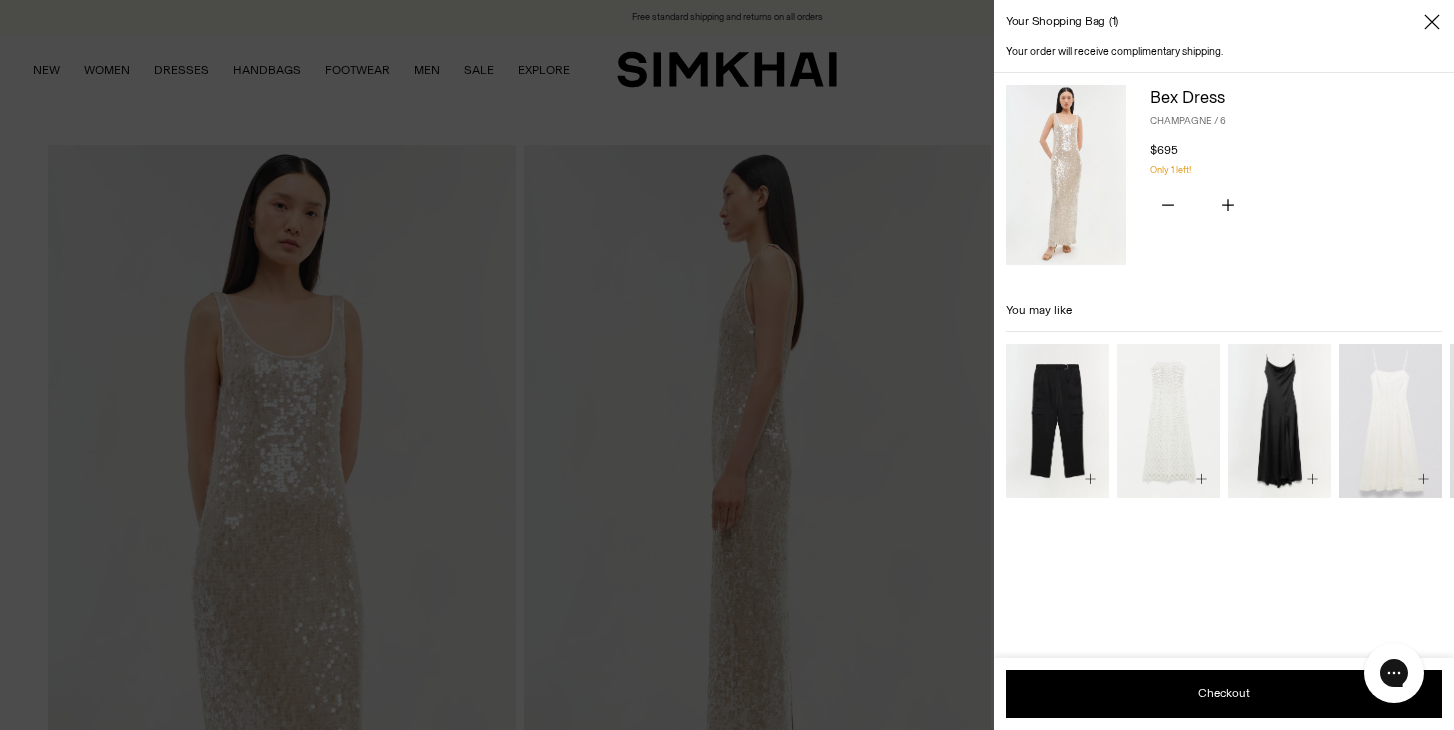 click at bounding box center [0, 0] 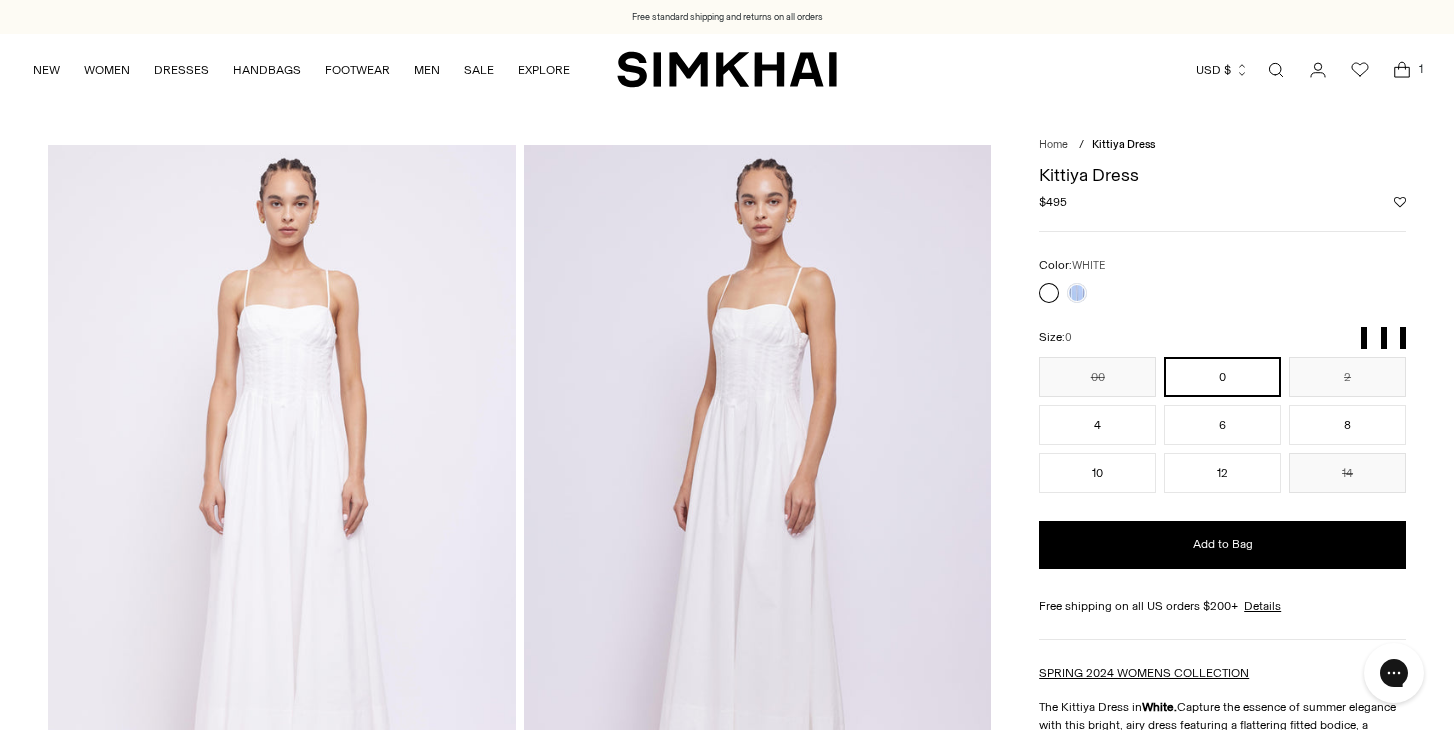 scroll, scrollTop: 0, scrollLeft: 0, axis: both 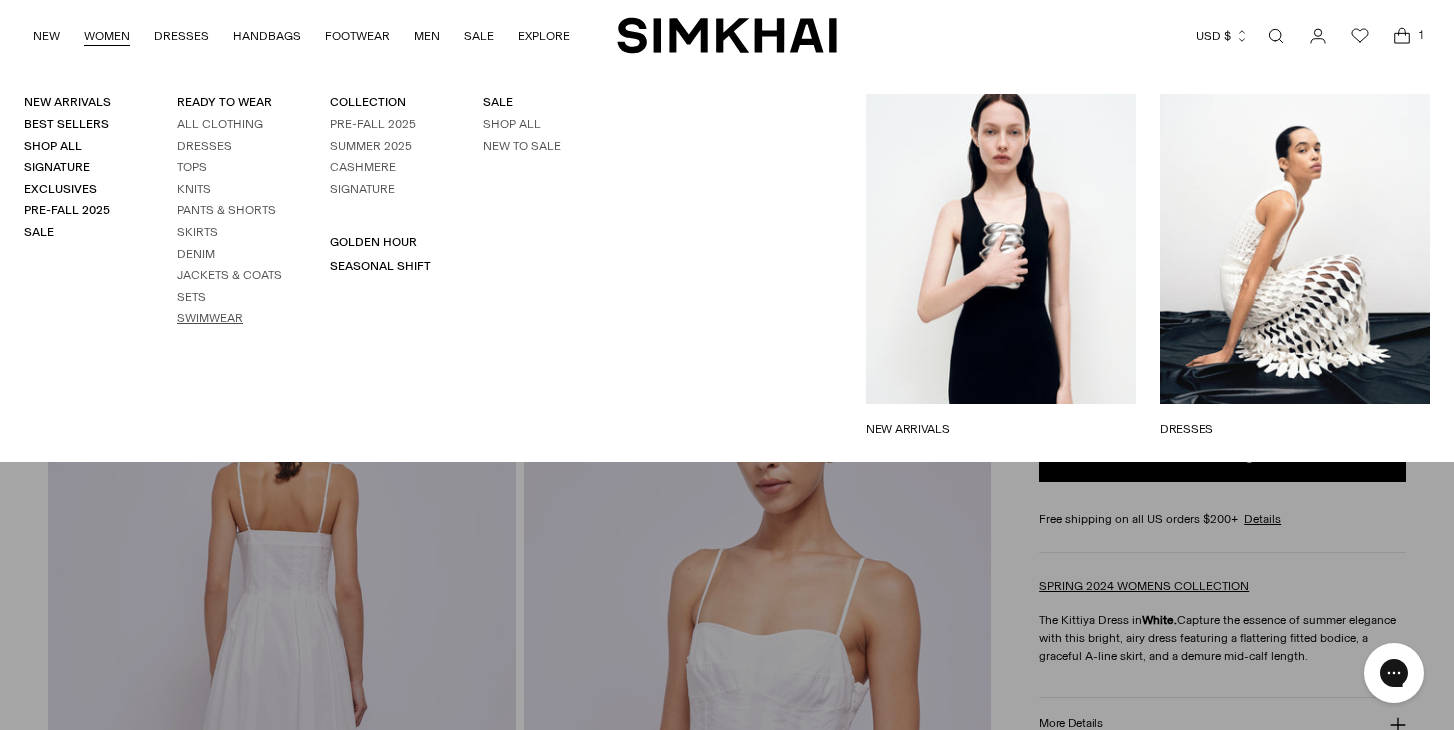 click on "Swimwear" at bounding box center [210, 318] 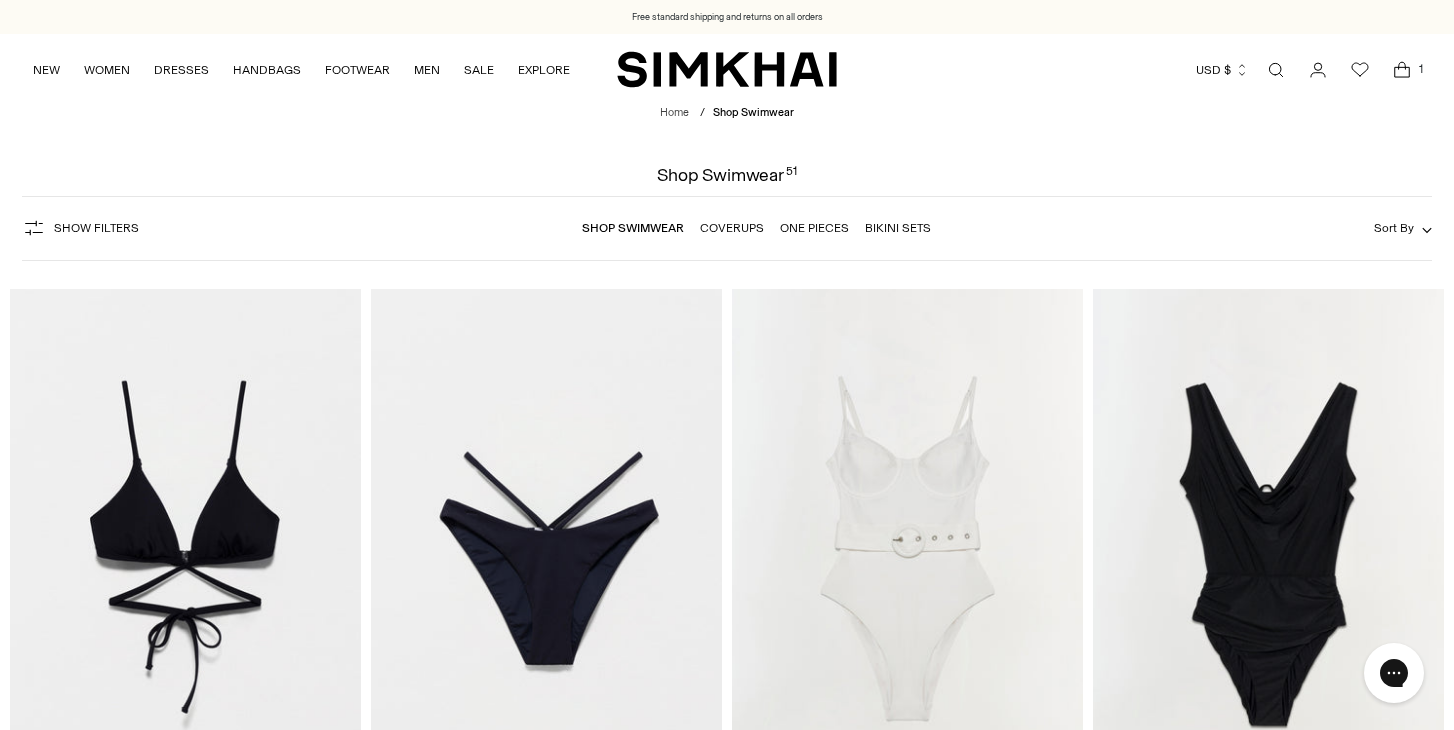 scroll, scrollTop: 0, scrollLeft: 0, axis: both 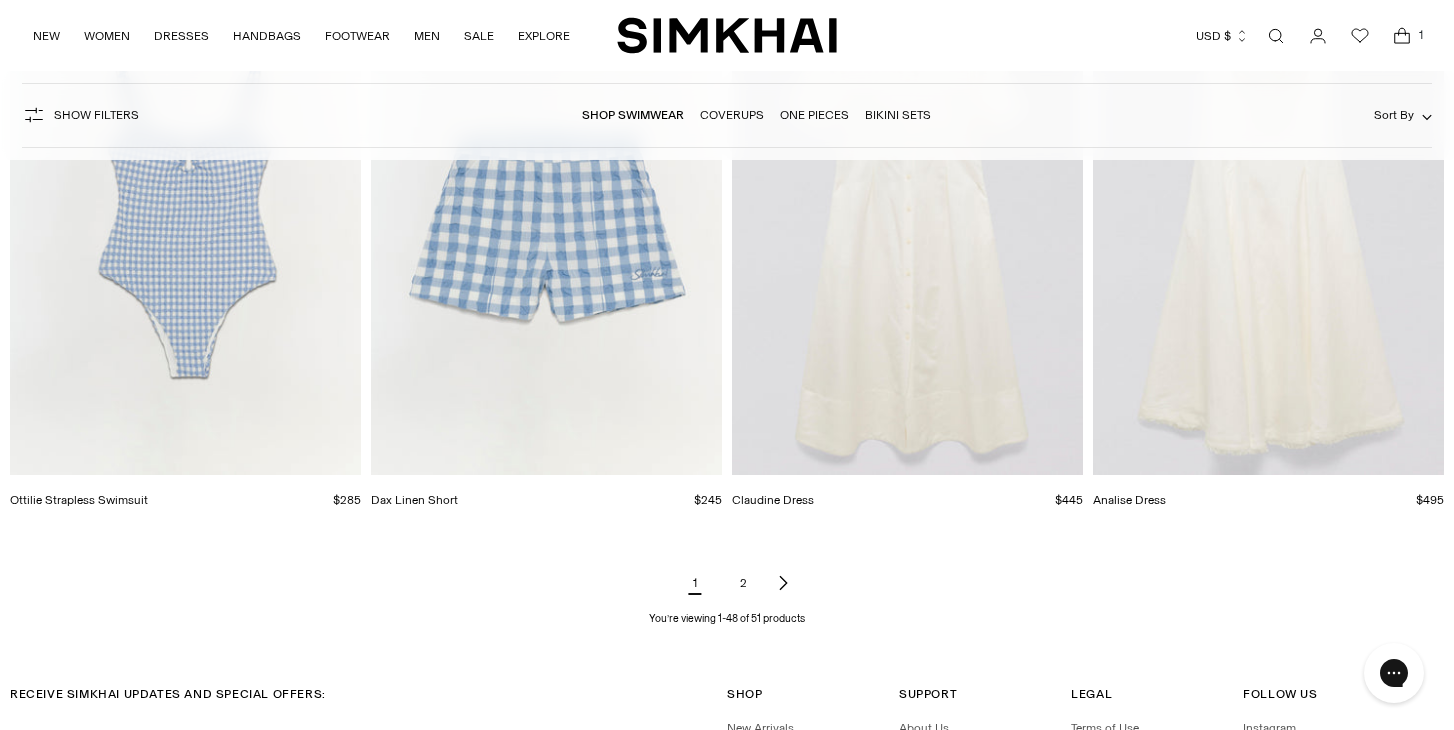 click 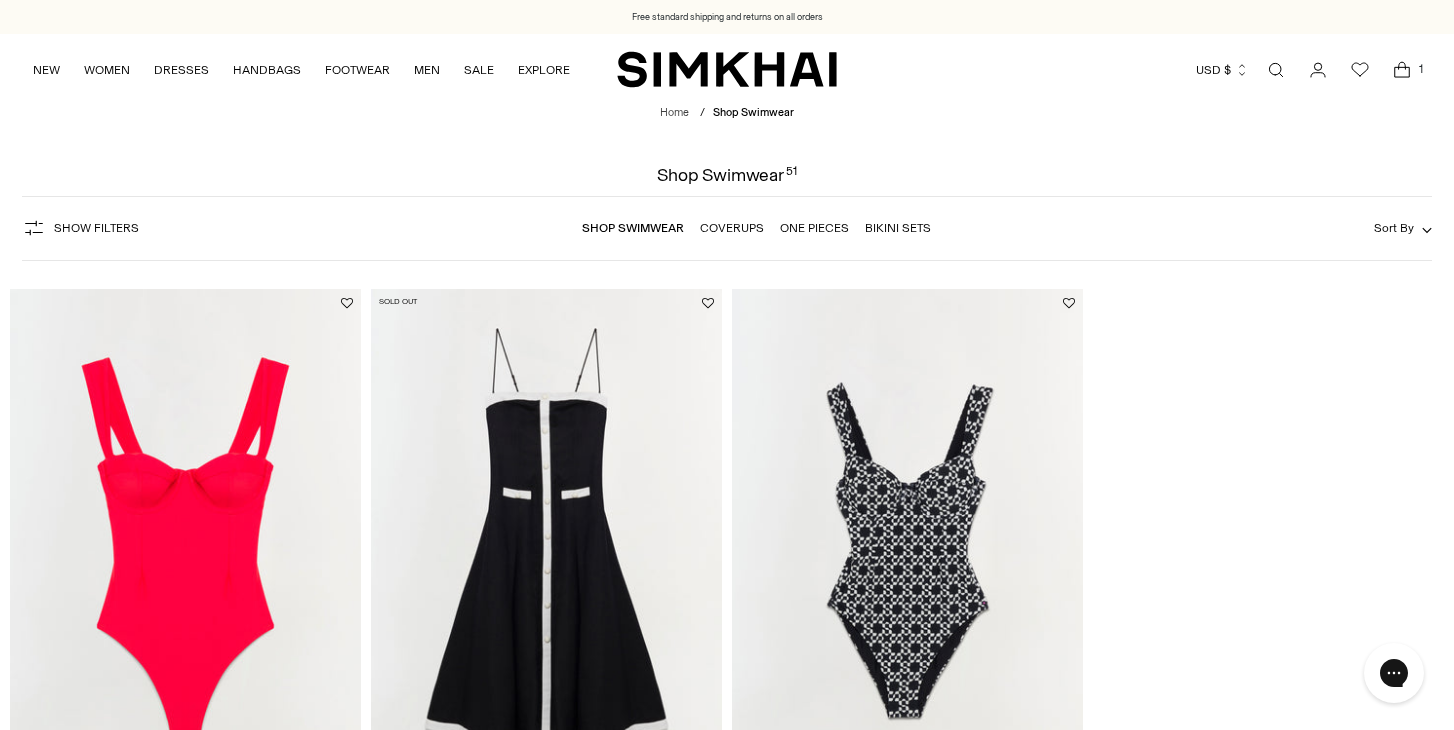 scroll, scrollTop: 113, scrollLeft: 0, axis: vertical 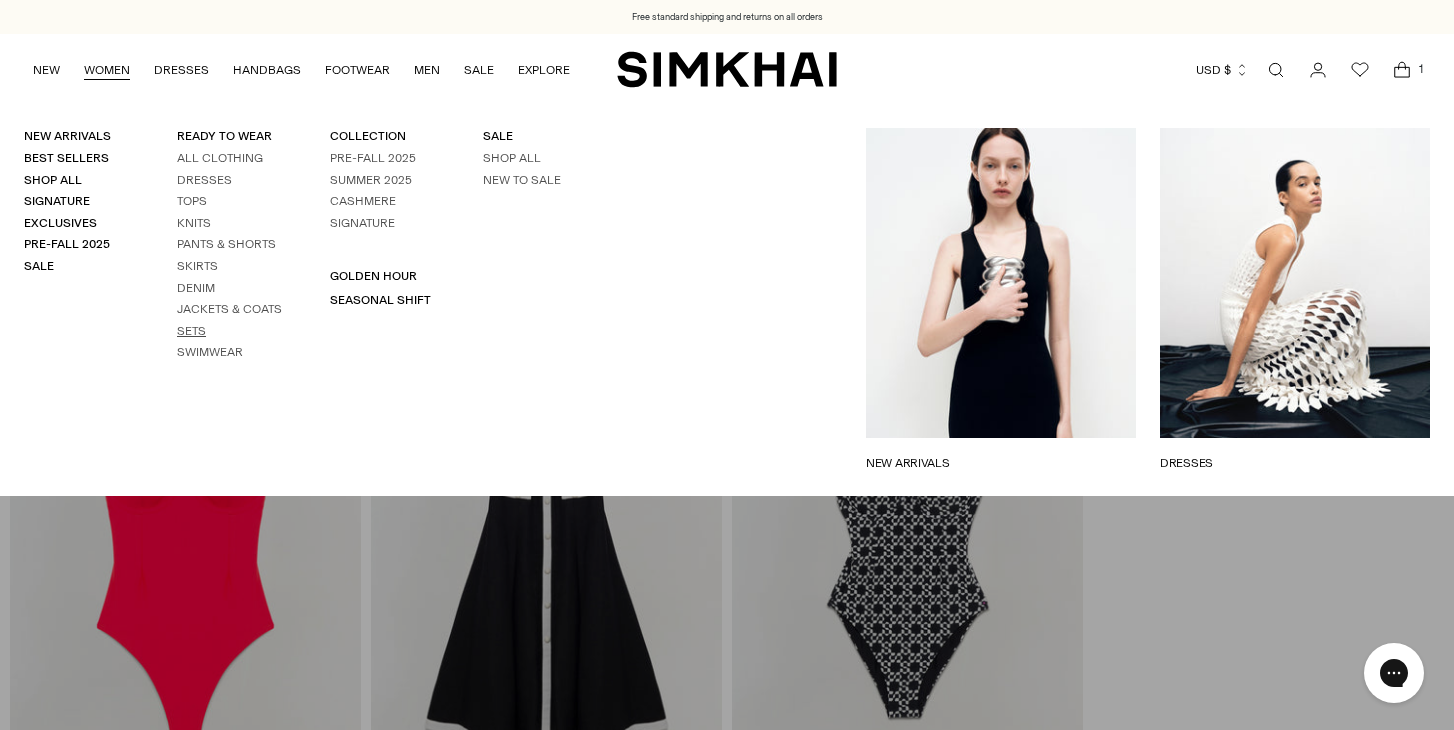 click on "Sets" at bounding box center (191, 331) 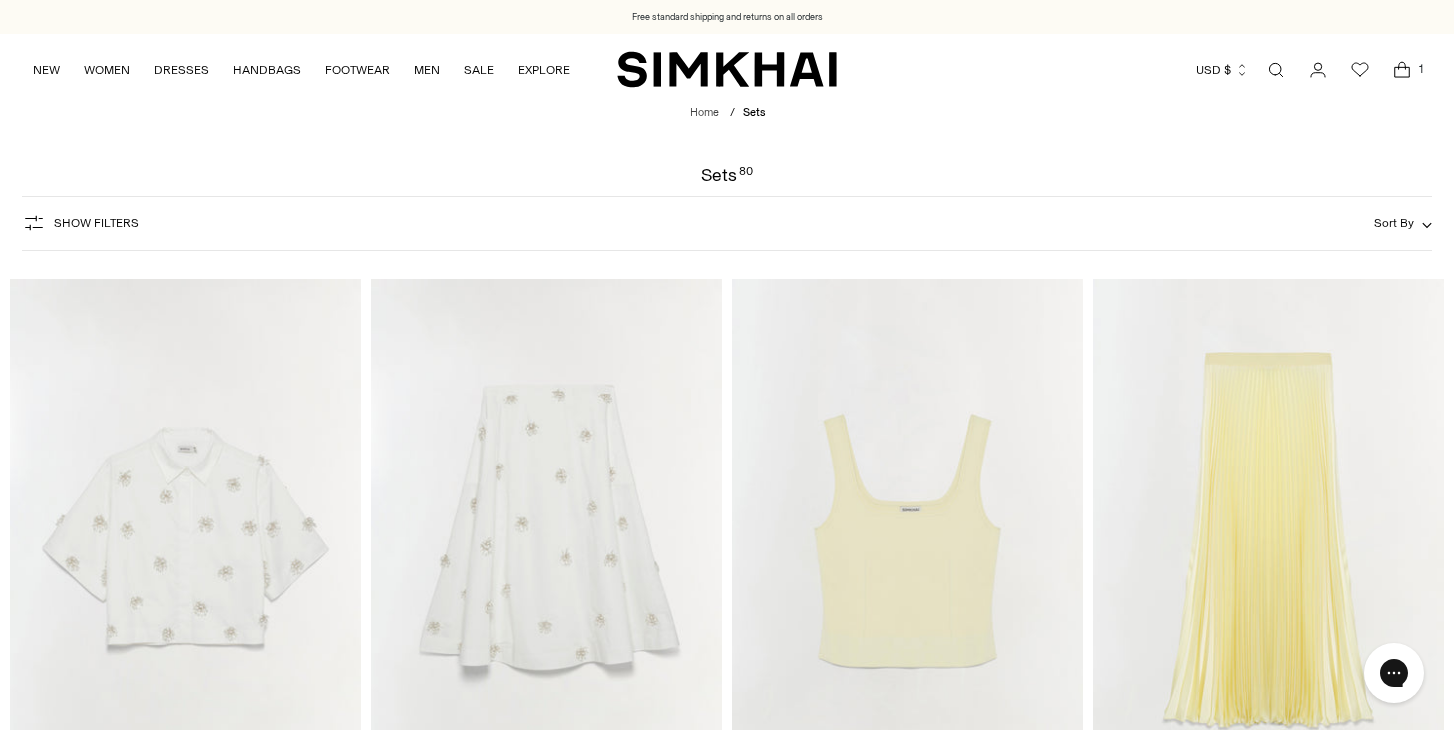scroll, scrollTop: 0, scrollLeft: 0, axis: both 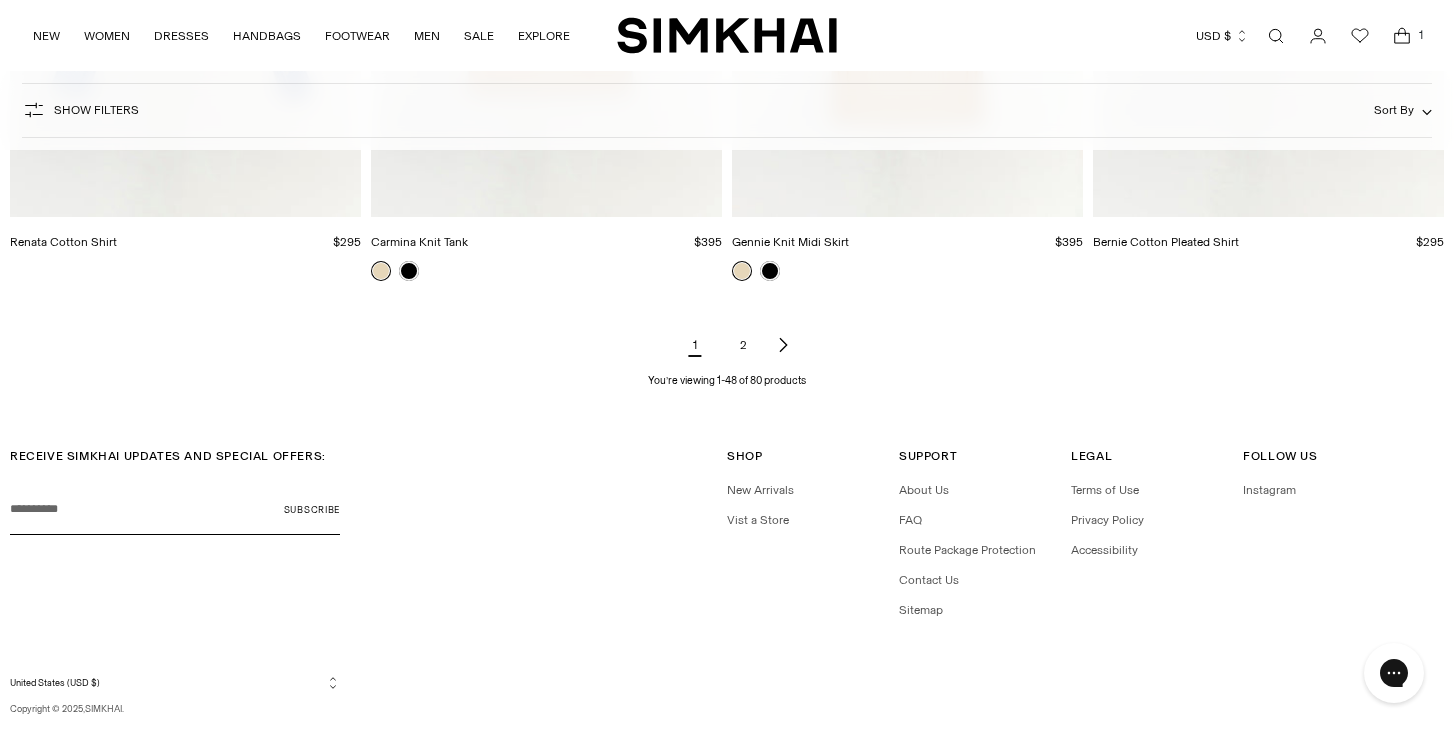 click 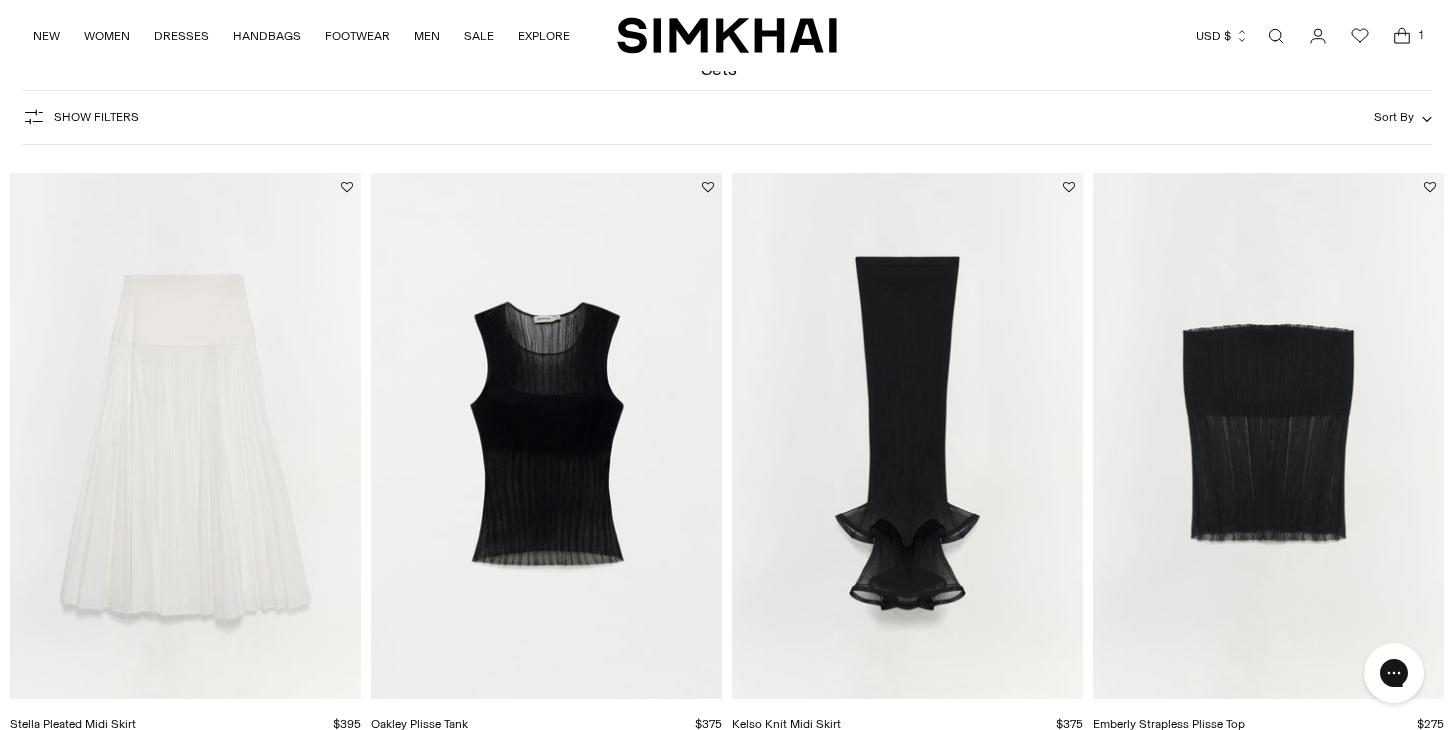 scroll, scrollTop: 107, scrollLeft: 0, axis: vertical 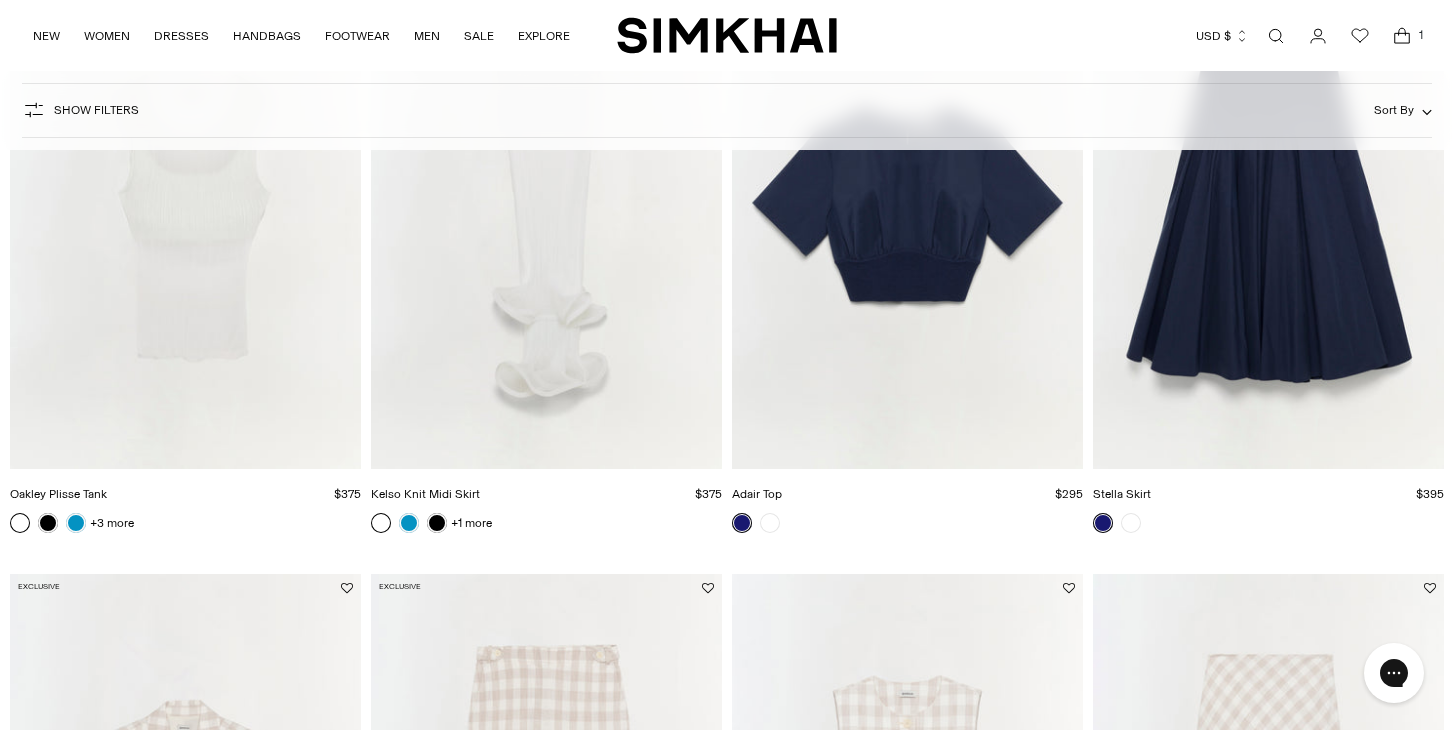 click at bounding box center (0, 0) 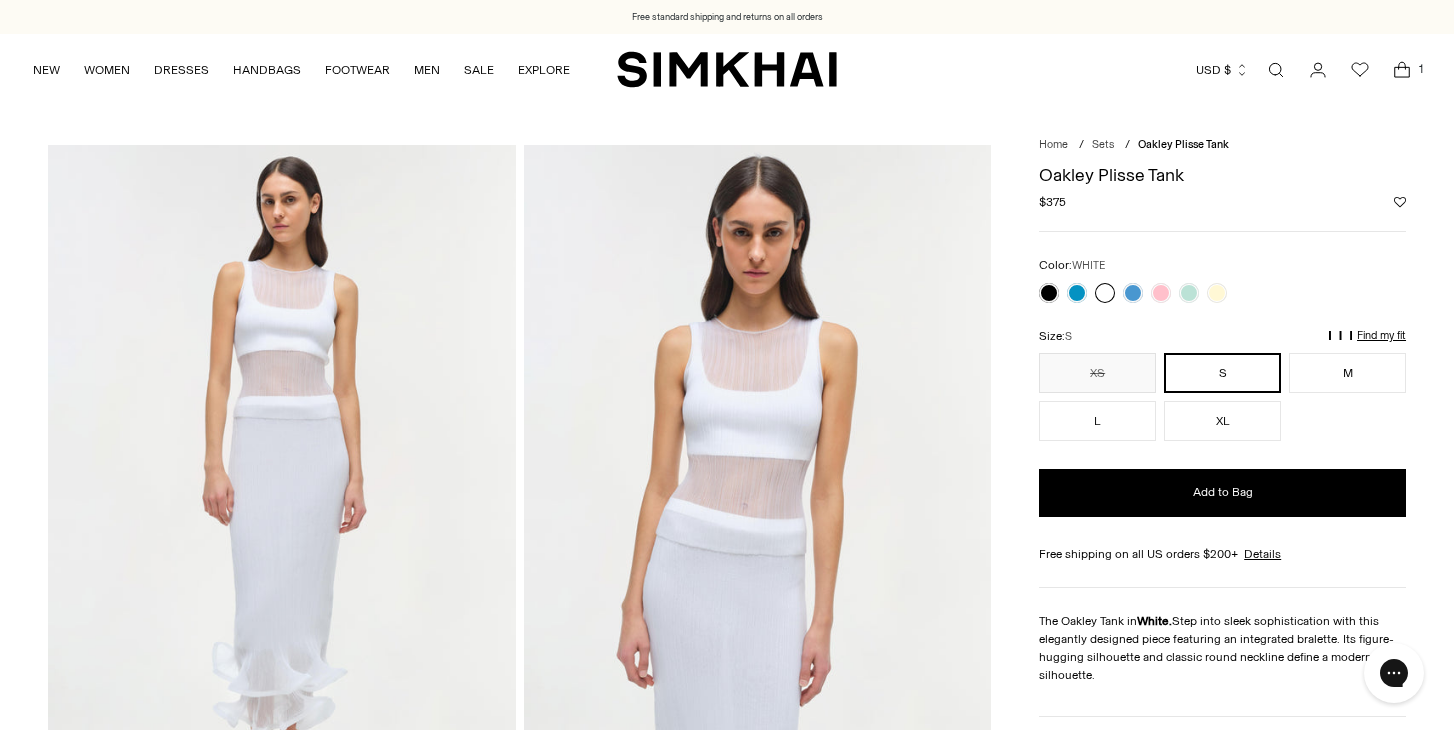 scroll, scrollTop: 173, scrollLeft: 0, axis: vertical 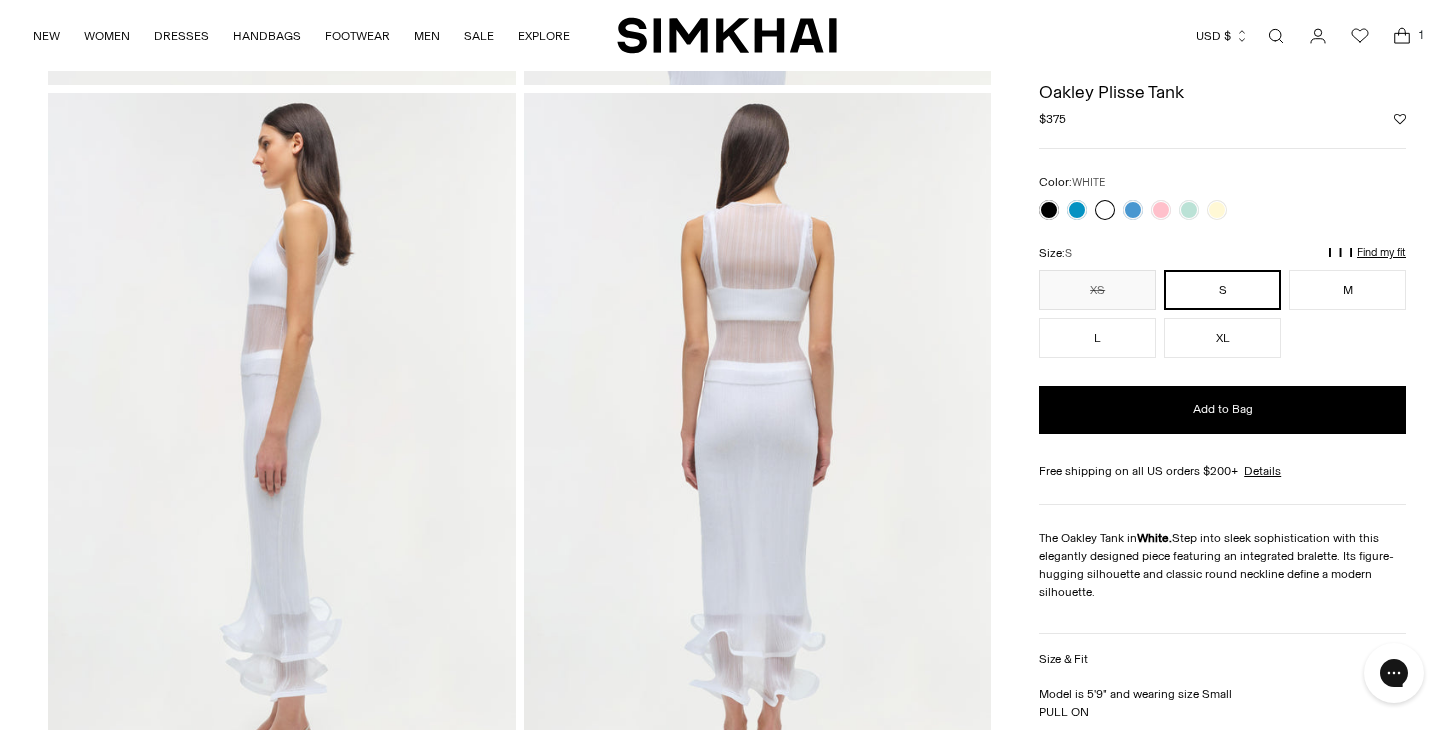 click at bounding box center (758, 443) 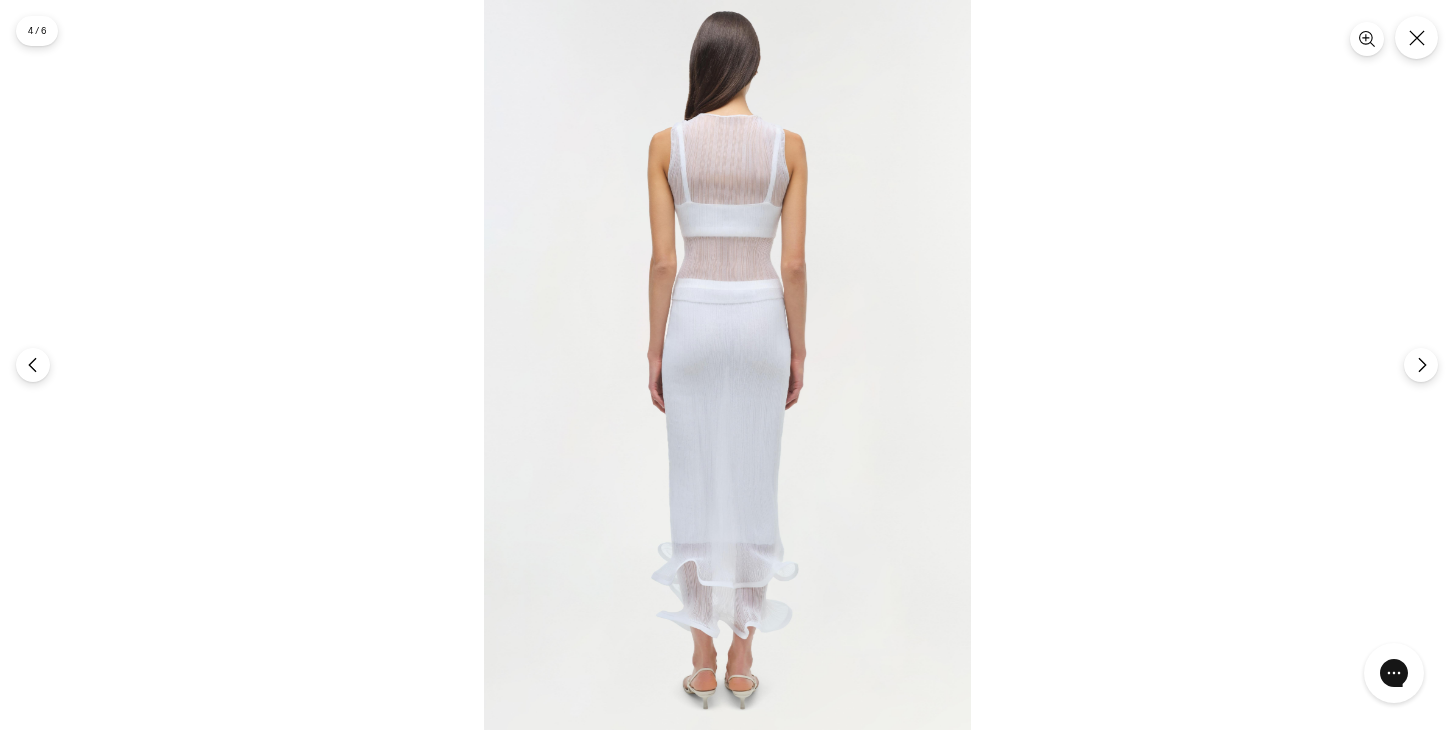 click at bounding box center [727, 365] 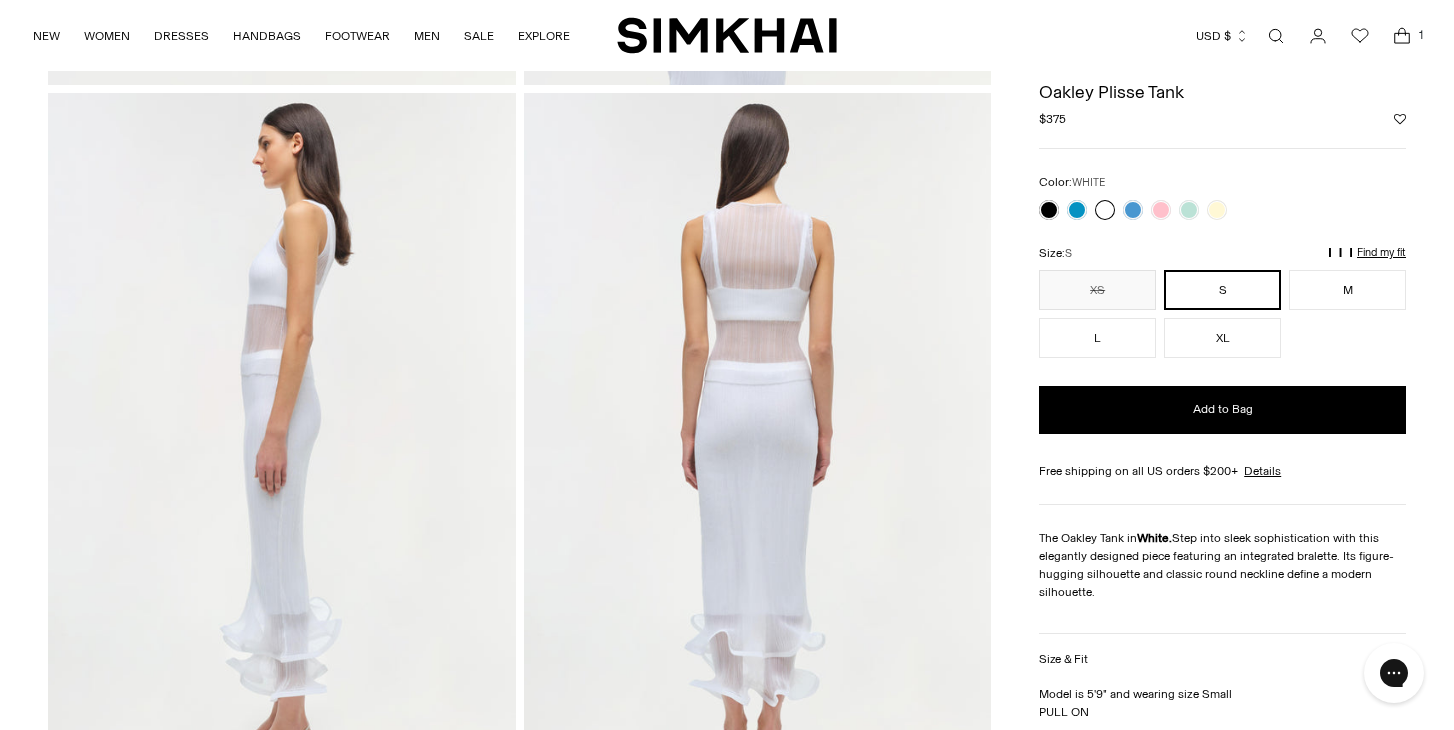 click at bounding box center [282, 443] 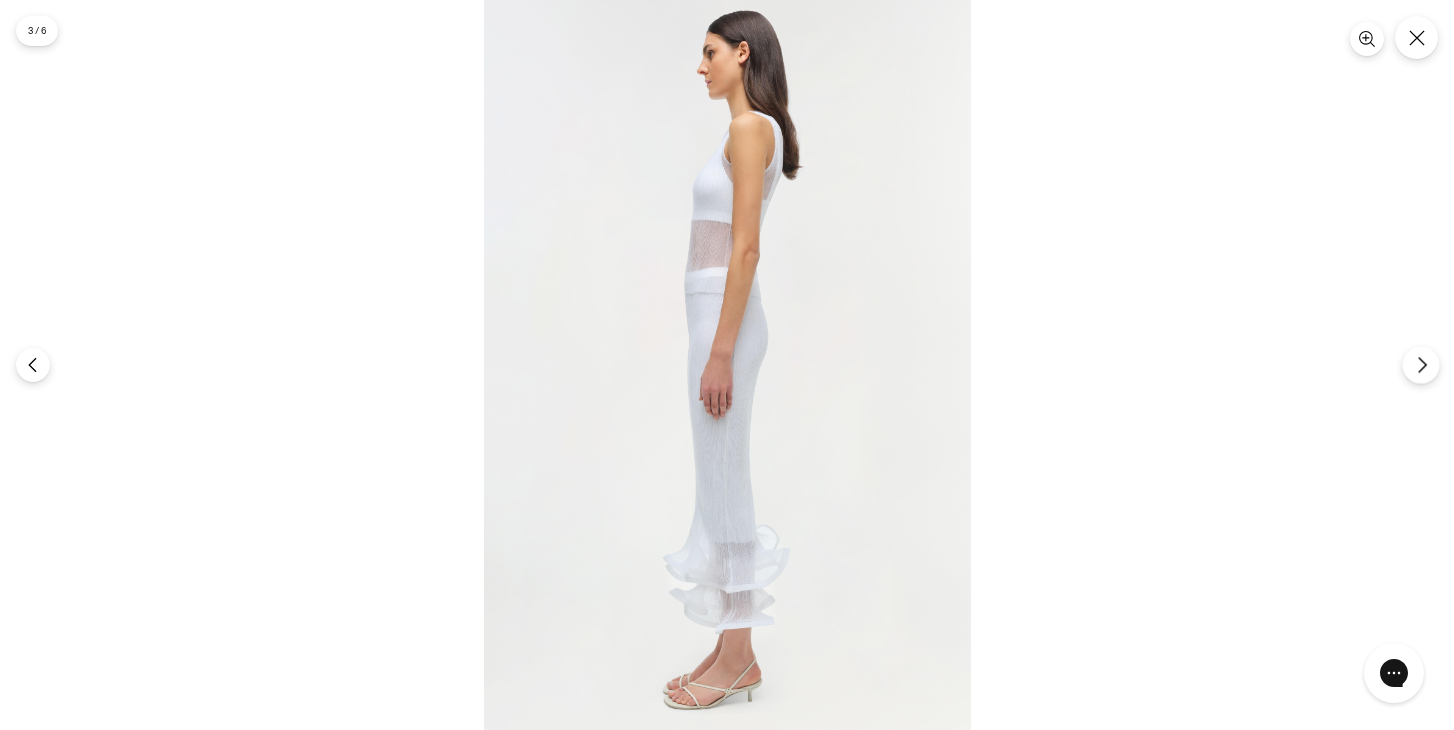 click 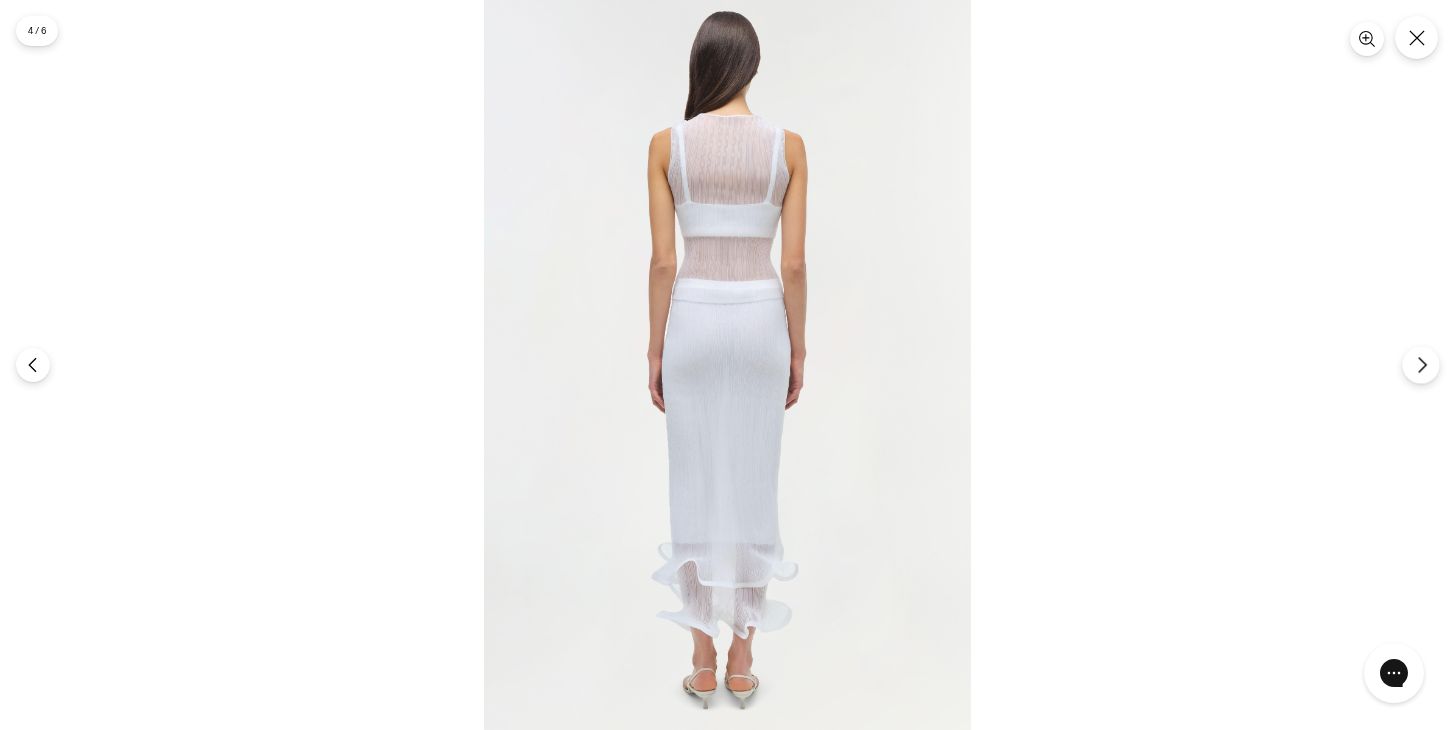 click 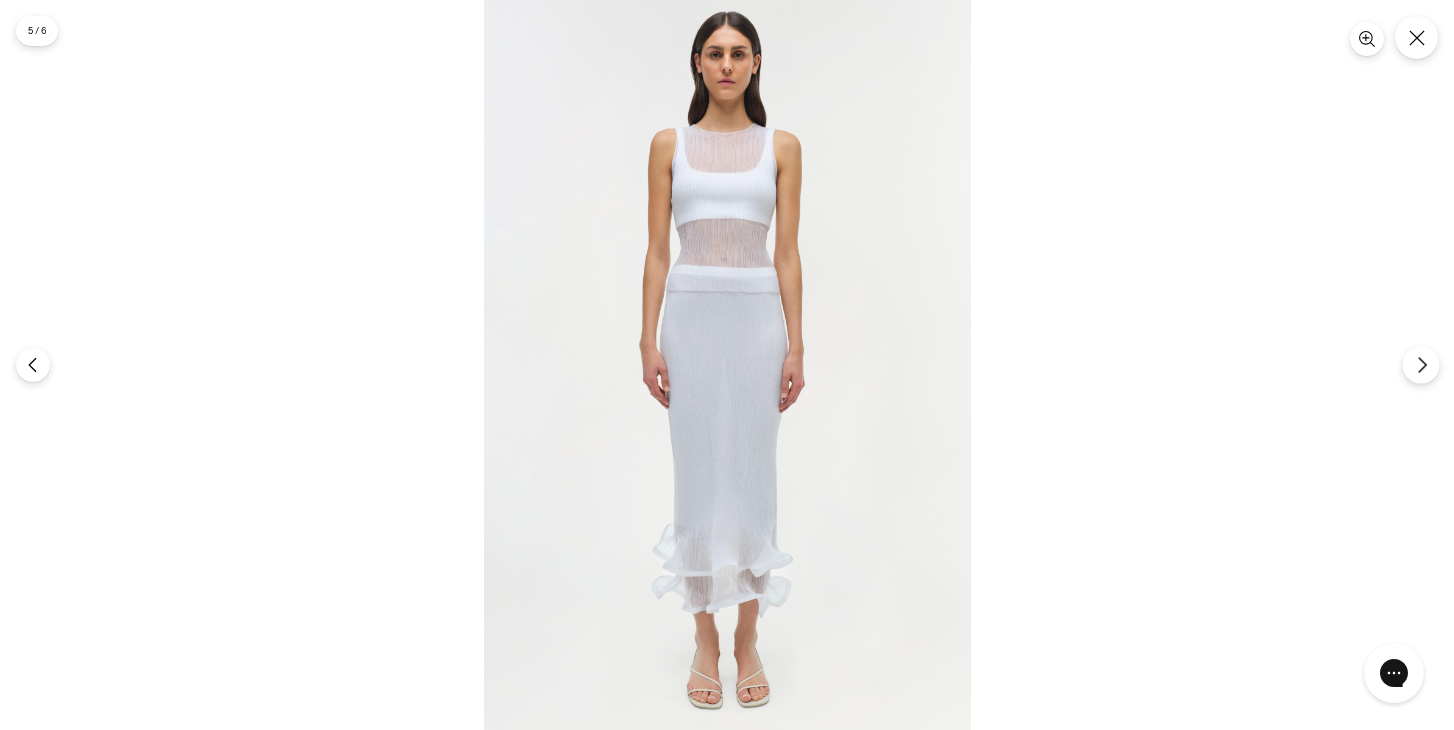 click 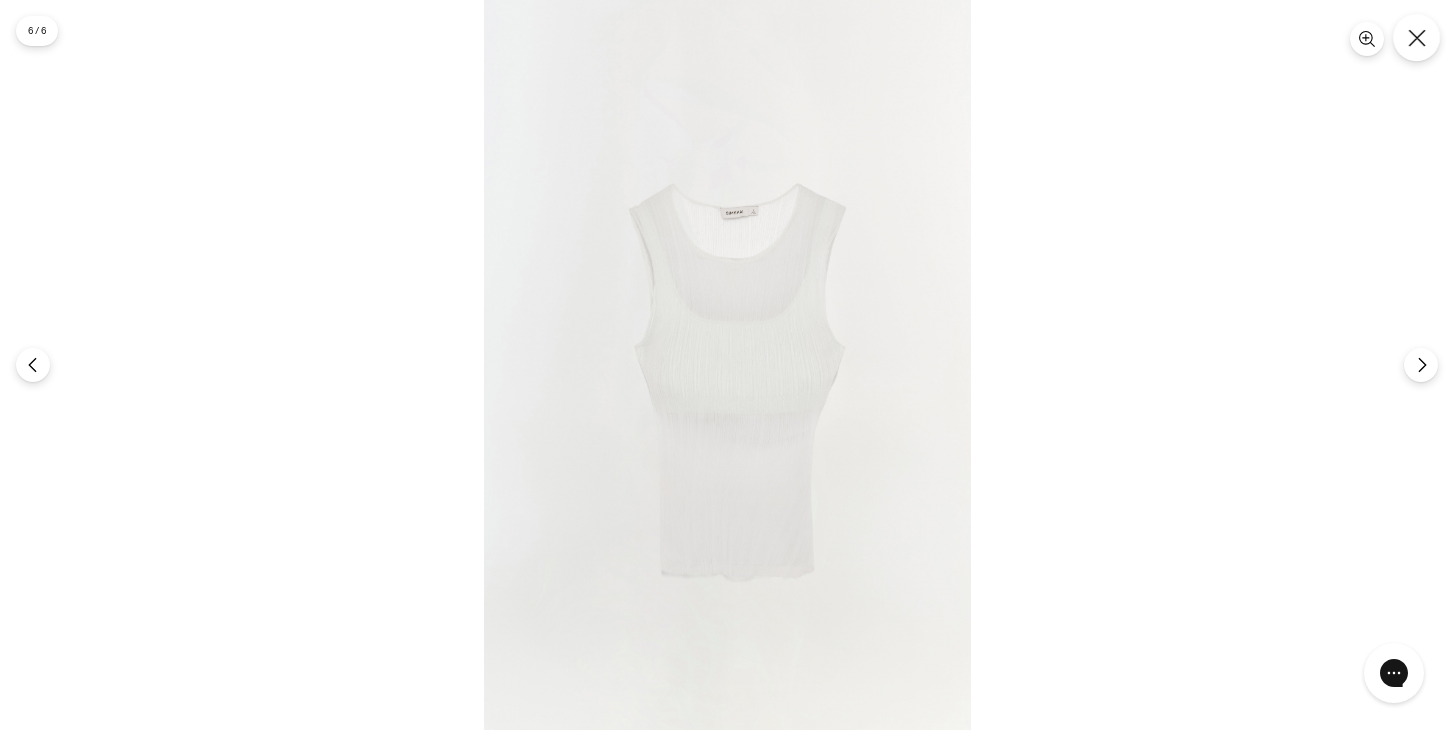 click 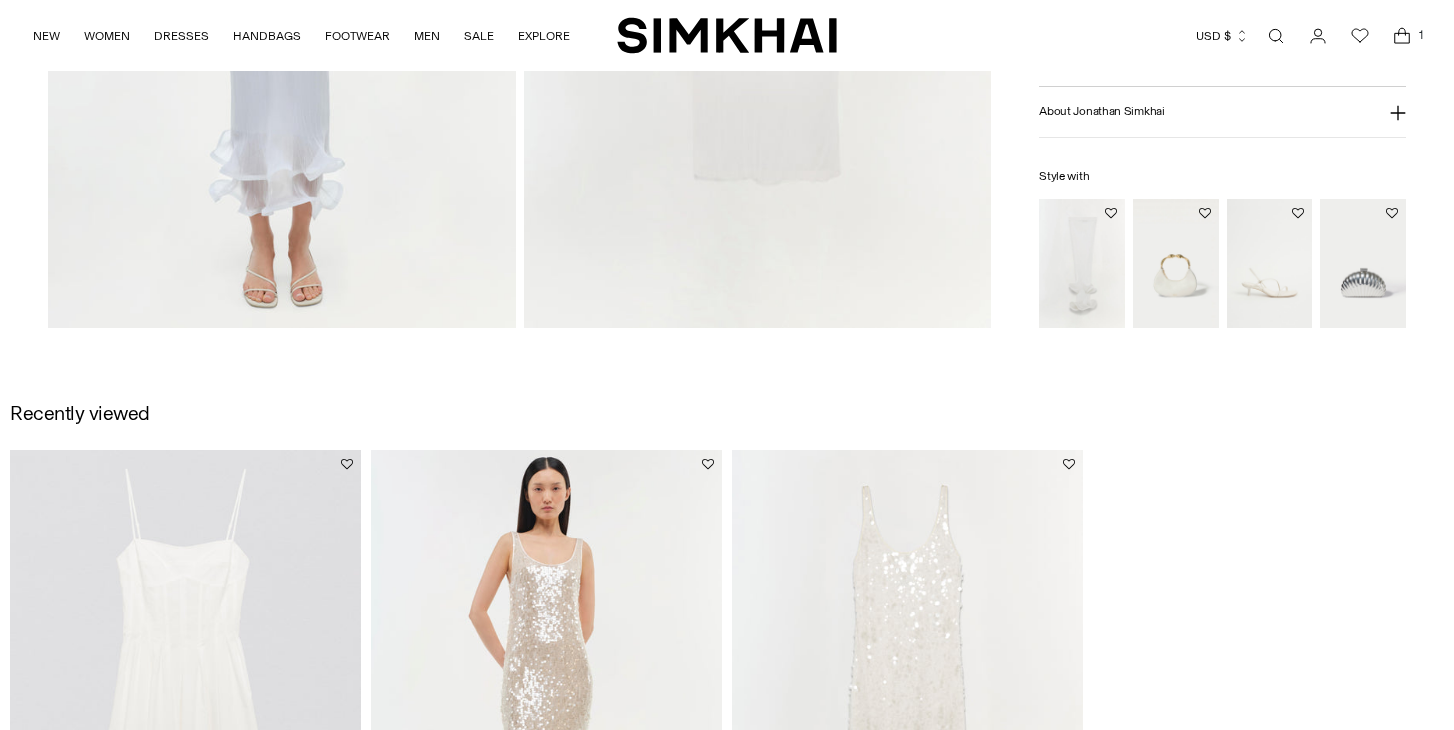 scroll, scrollTop: 1957, scrollLeft: 0, axis: vertical 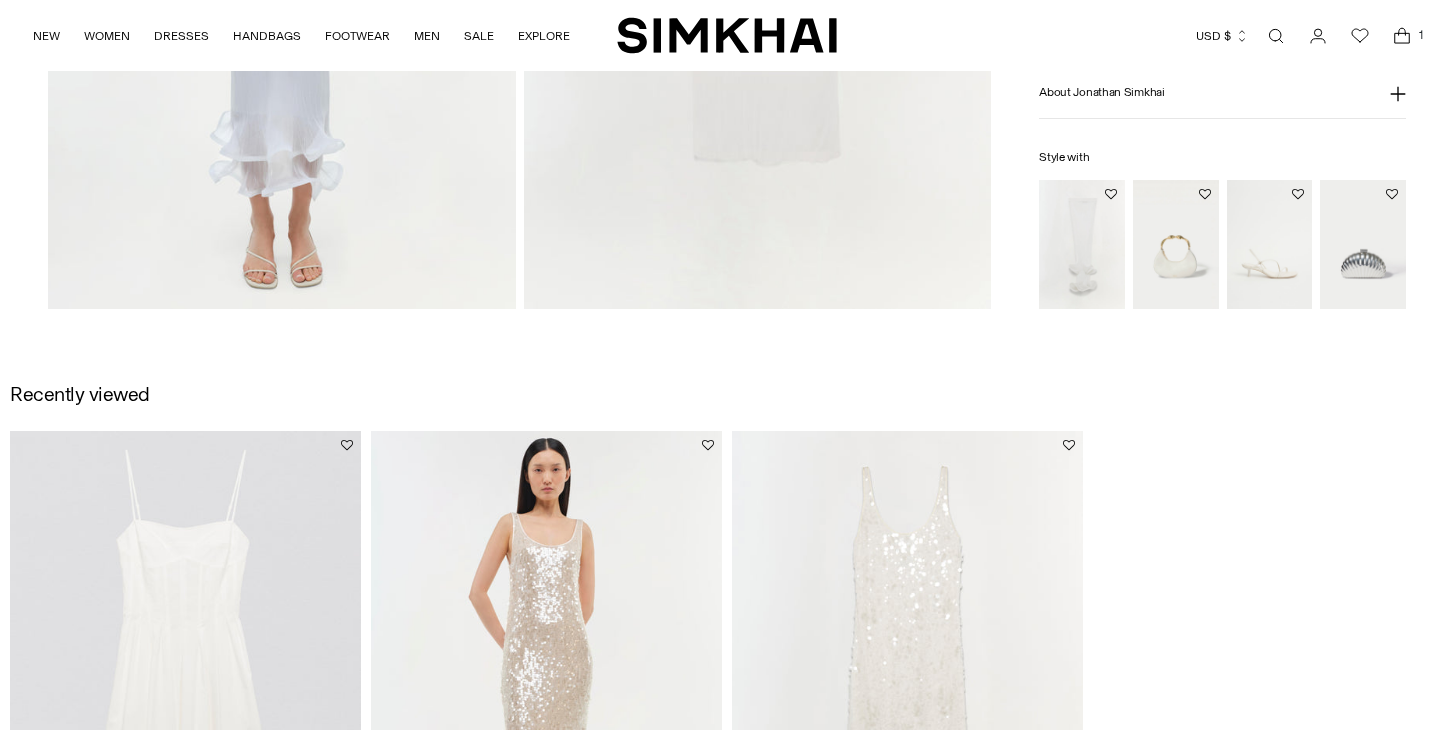 click at bounding box center [0, 0] 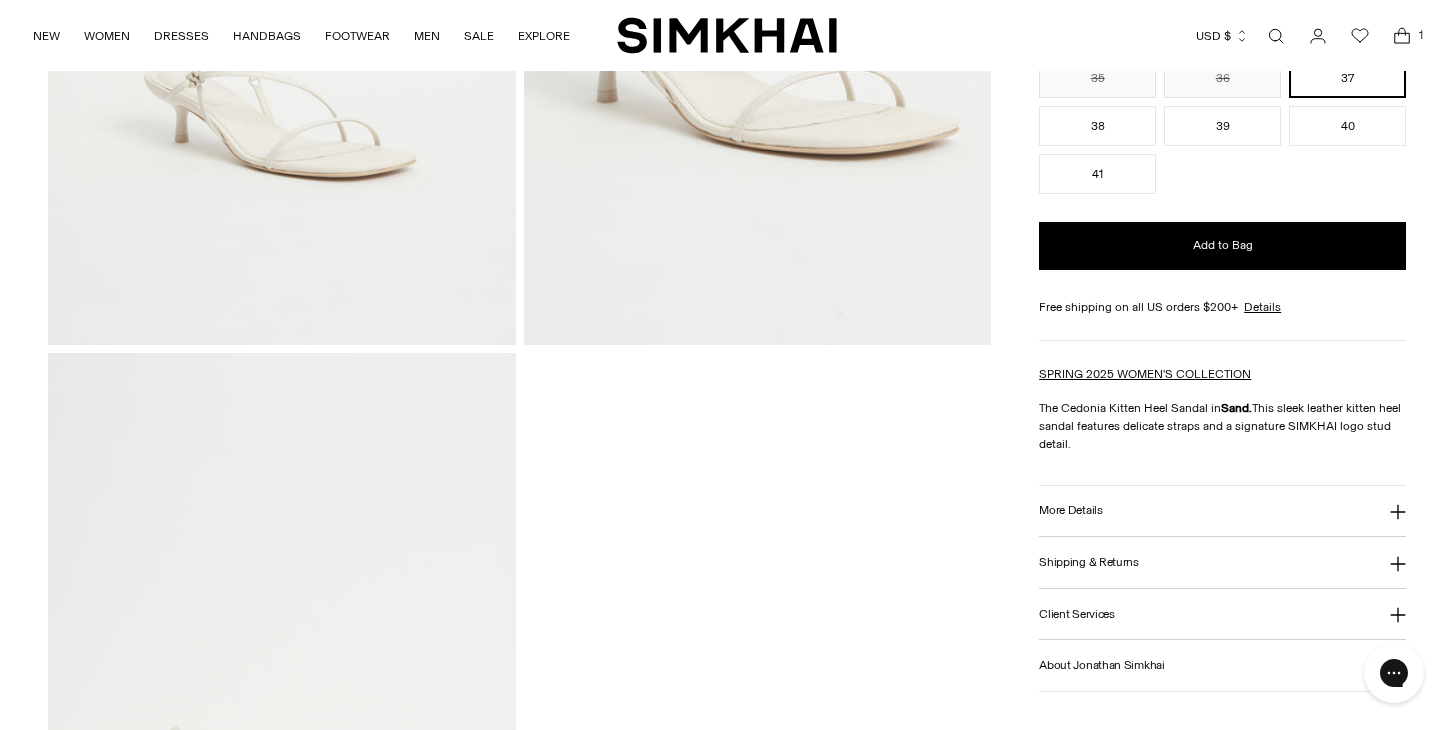 scroll, scrollTop: 527, scrollLeft: 0, axis: vertical 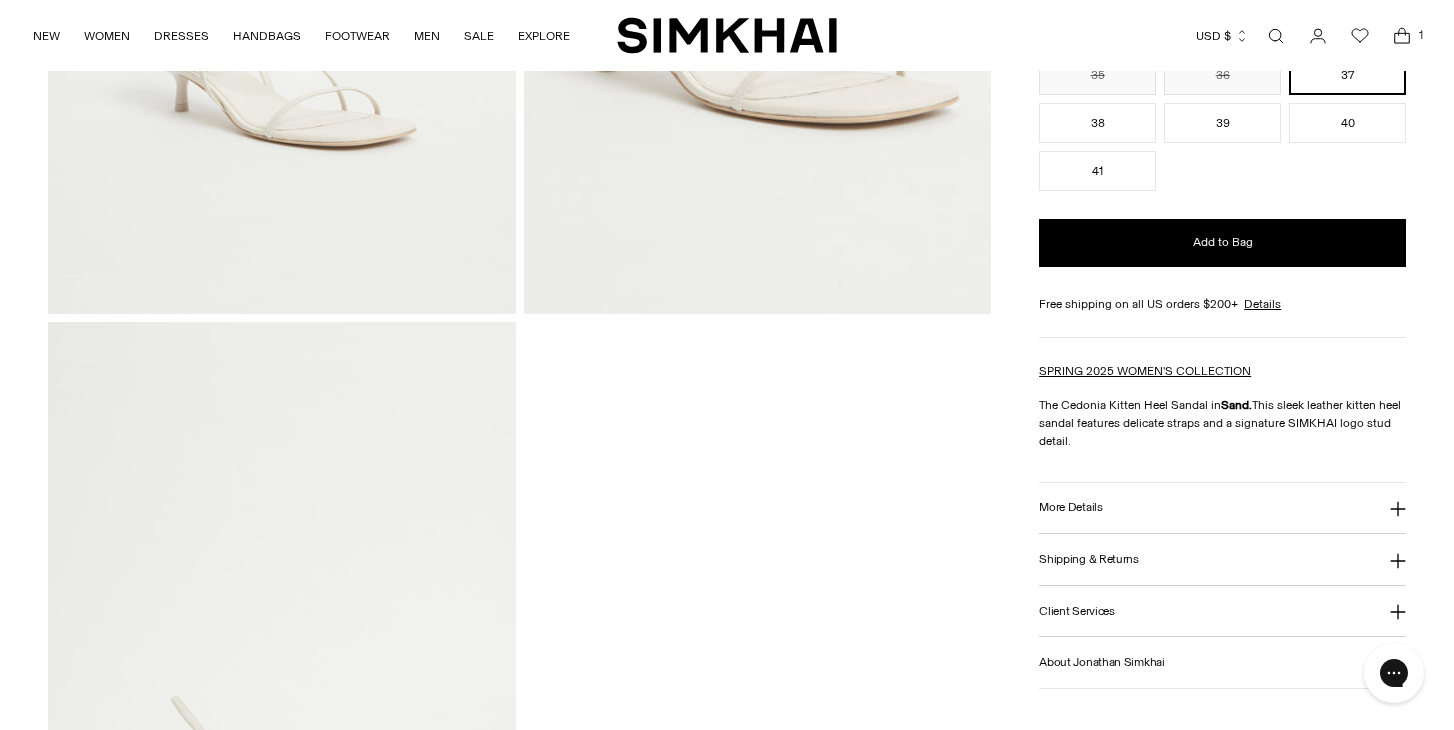 click on "More Details" at bounding box center [1222, 508] 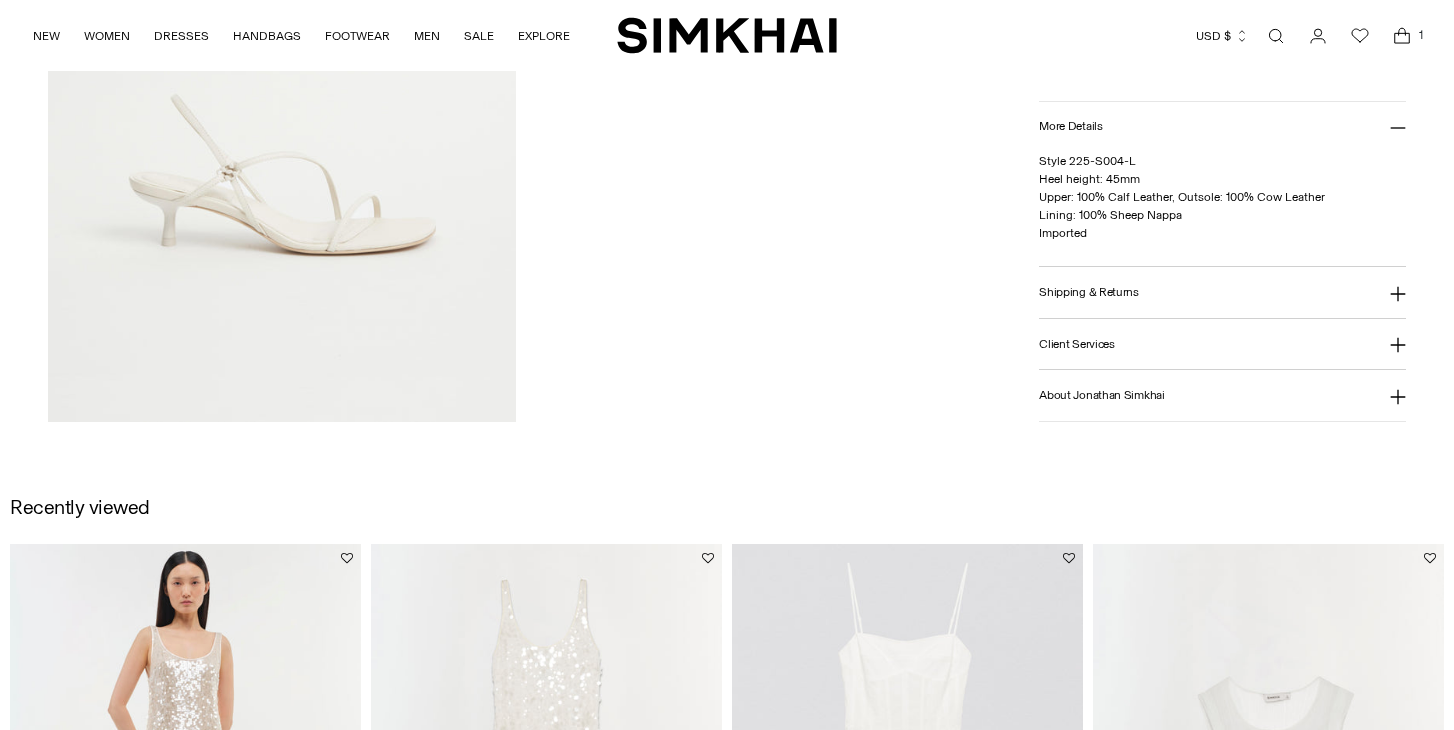 scroll, scrollTop: 1135, scrollLeft: 0, axis: vertical 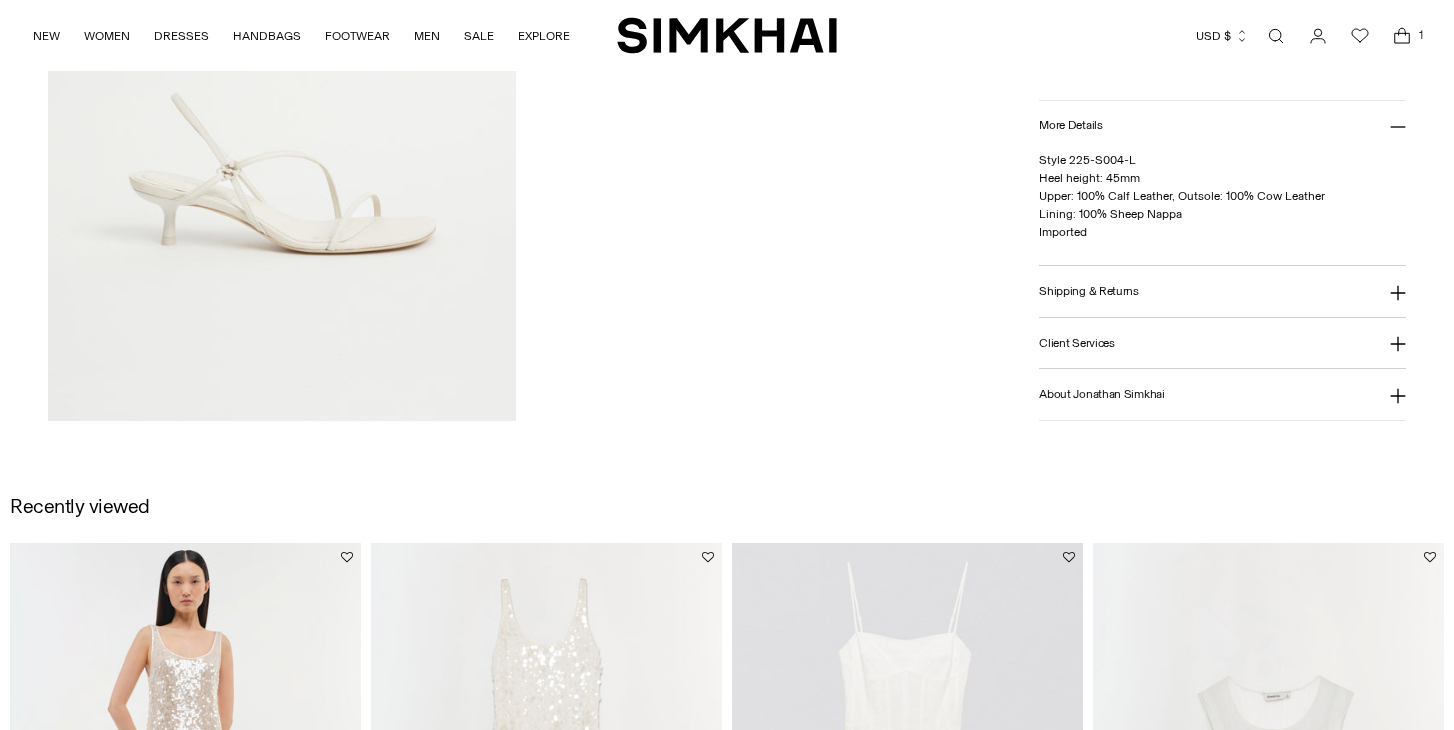 click on "Shipping & Returns" at bounding box center (1222, 292) 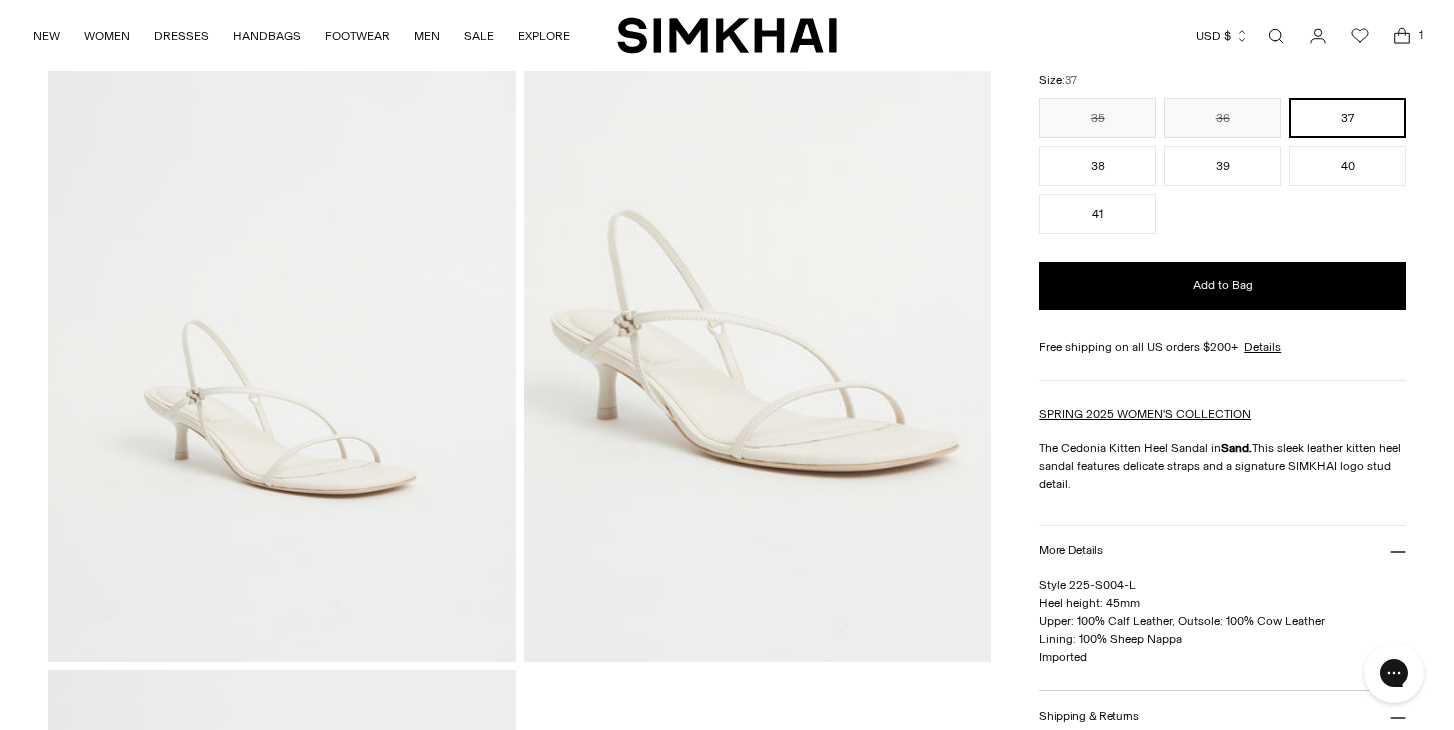 scroll, scrollTop: 104, scrollLeft: 0, axis: vertical 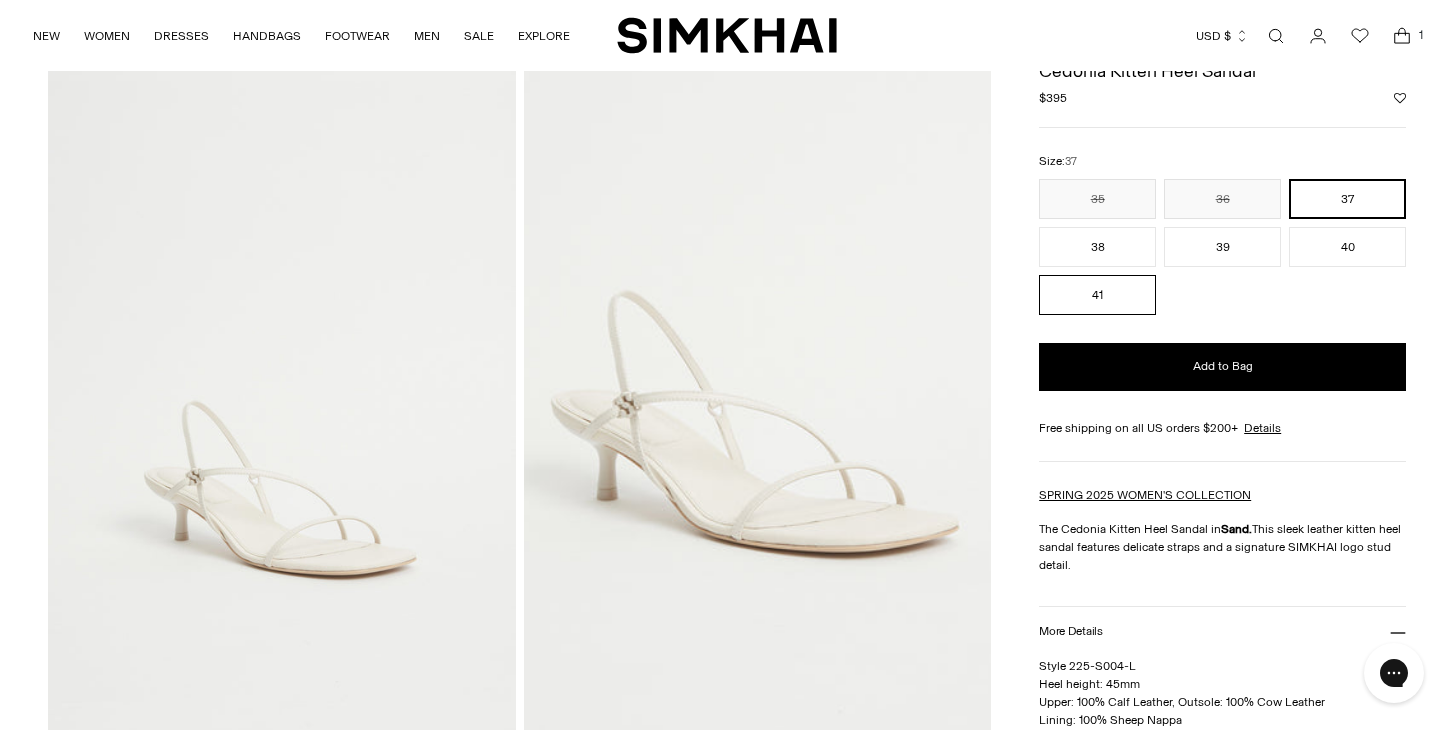 click on "41" at bounding box center [1097, 295] 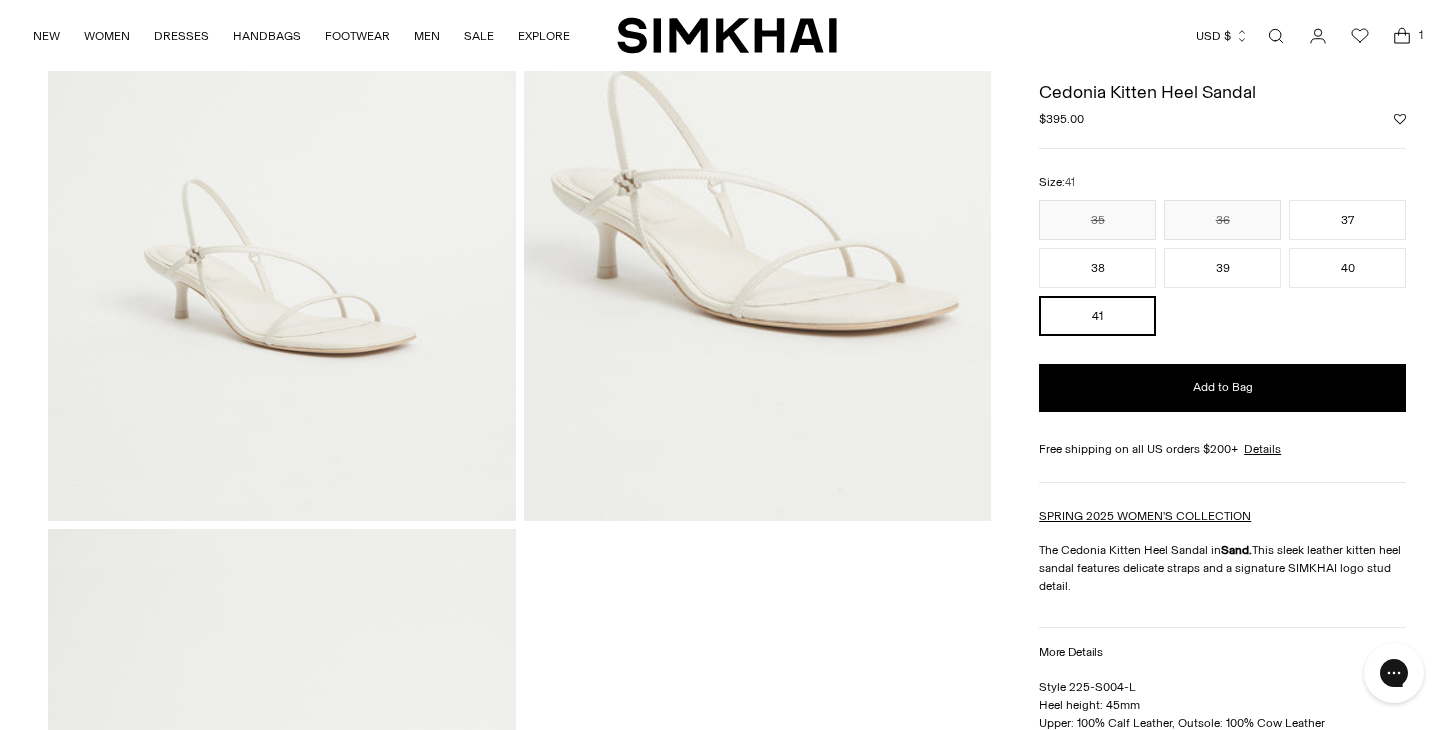 scroll, scrollTop: 0, scrollLeft: 0, axis: both 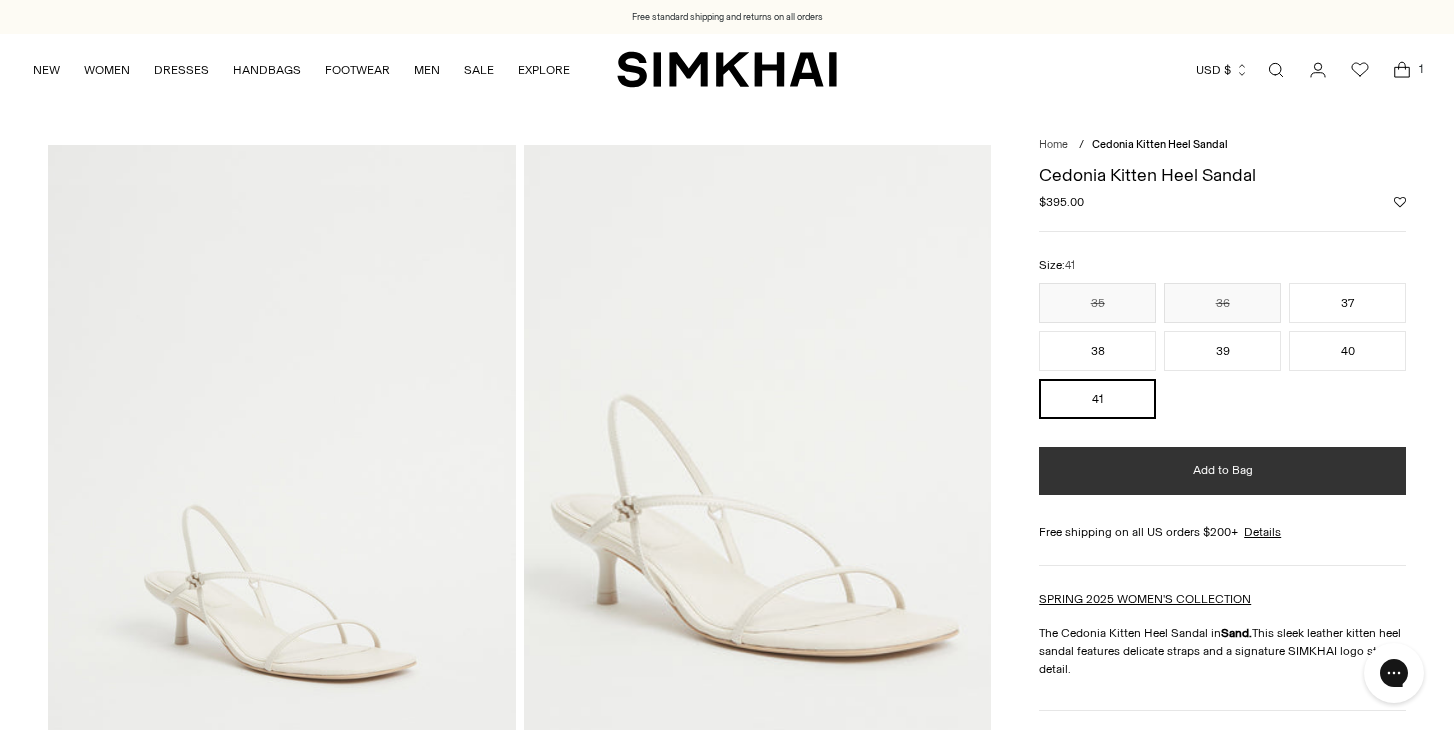 click on "Add to Bag" at bounding box center (1222, 471) 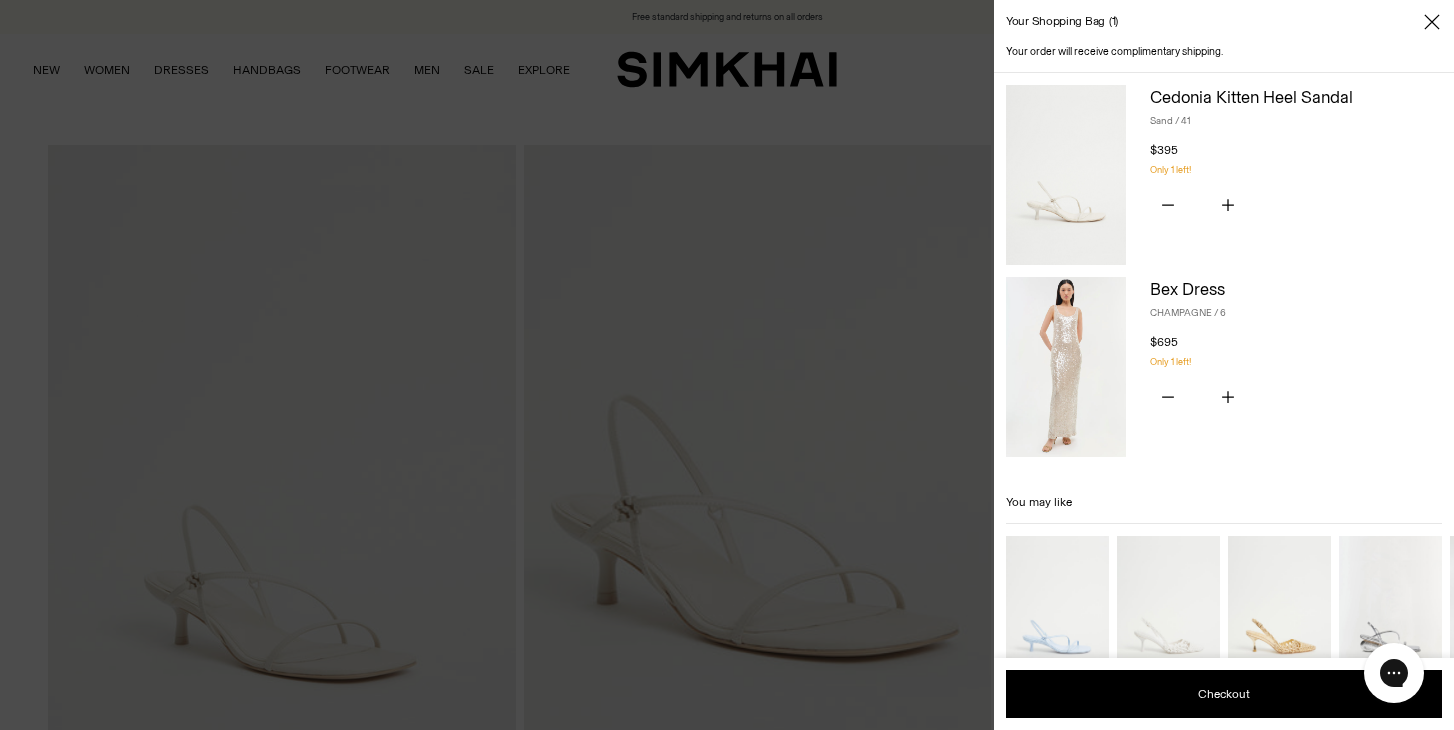 click at bounding box center [727, 365] 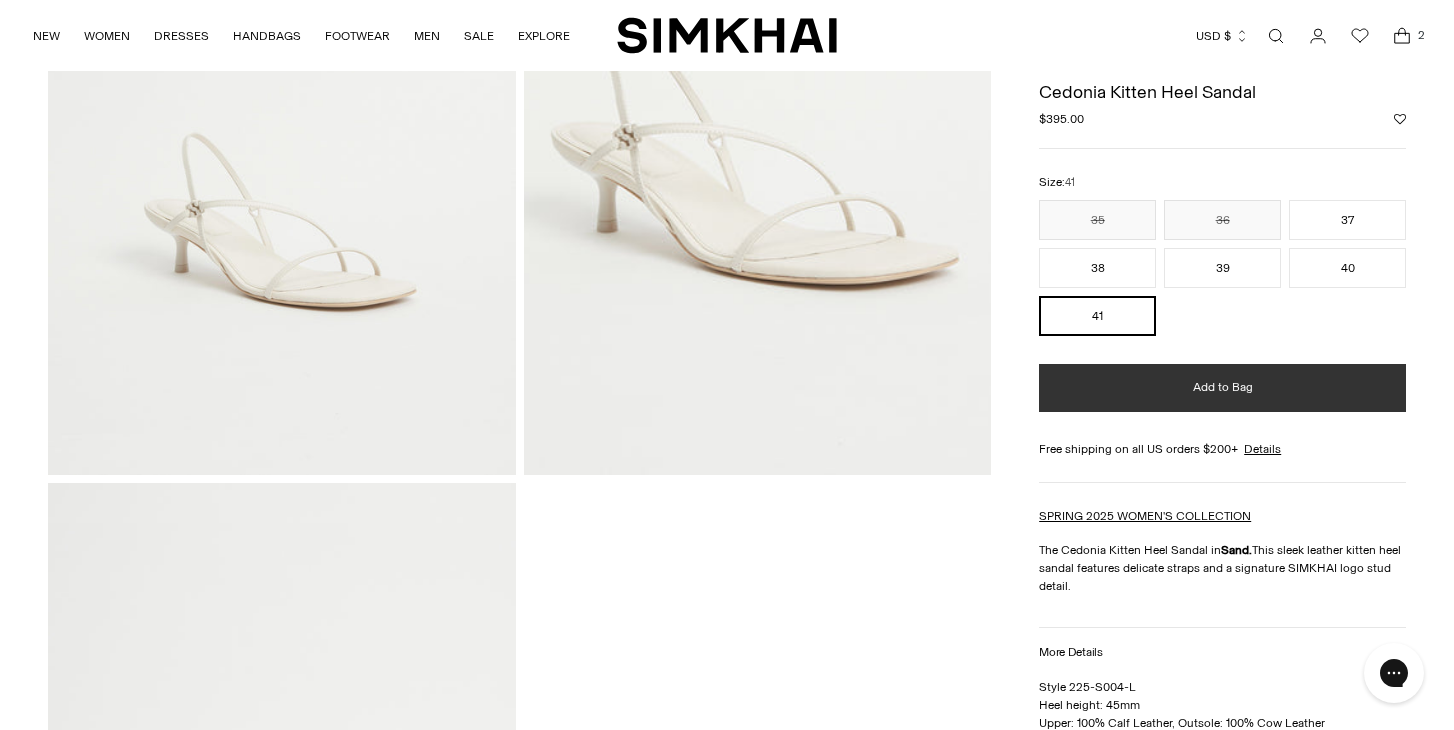 scroll, scrollTop: 0, scrollLeft: 0, axis: both 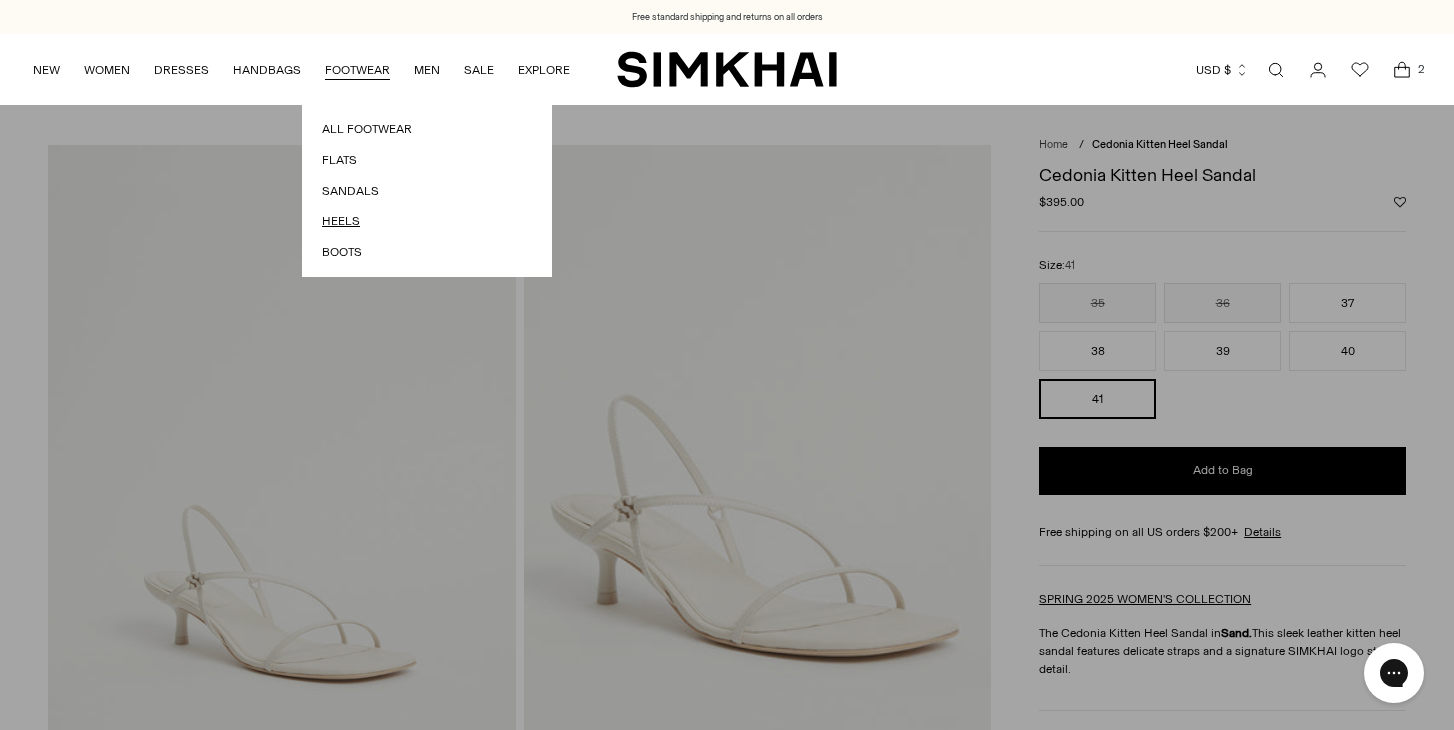 click on "Heels" at bounding box center (427, 221) 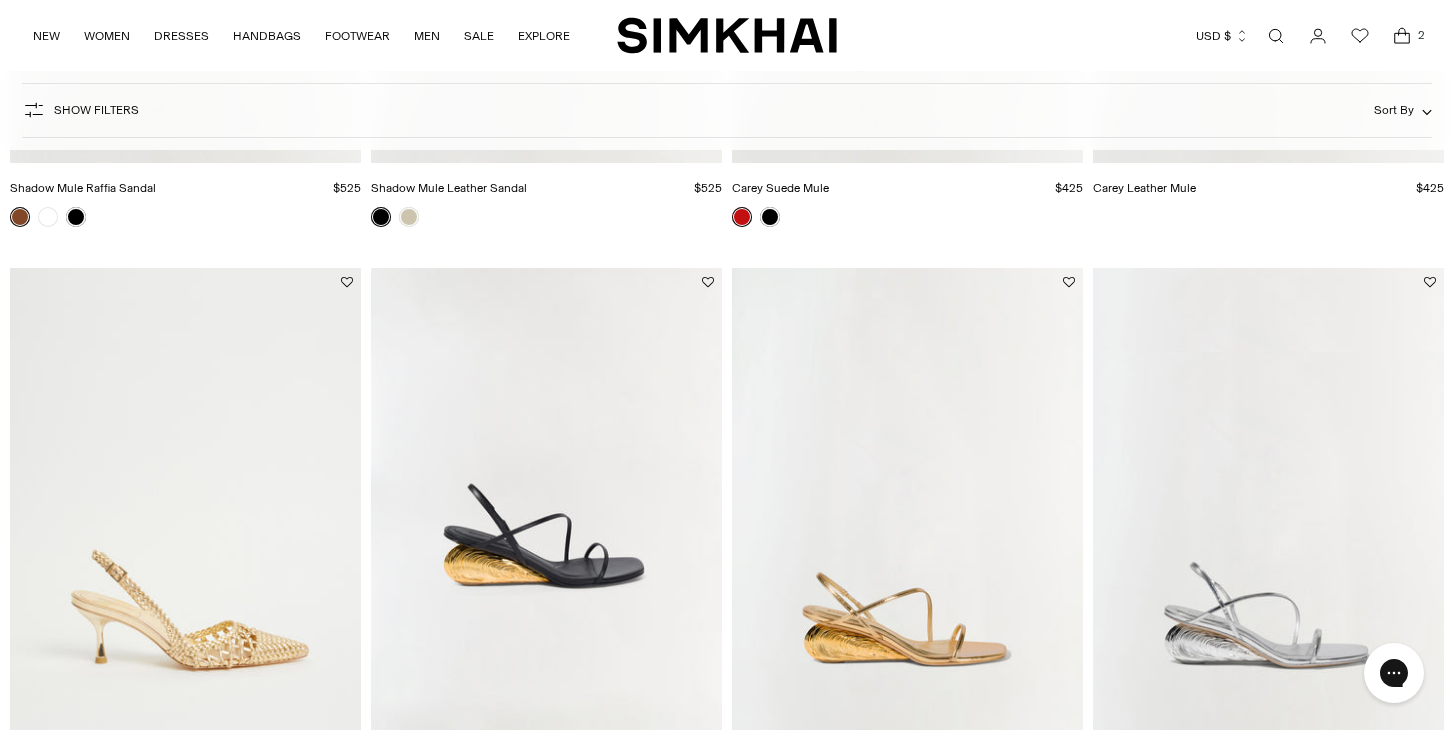 scroll, scrollTop: 1000, scrollLeft: 0, axis: vertical 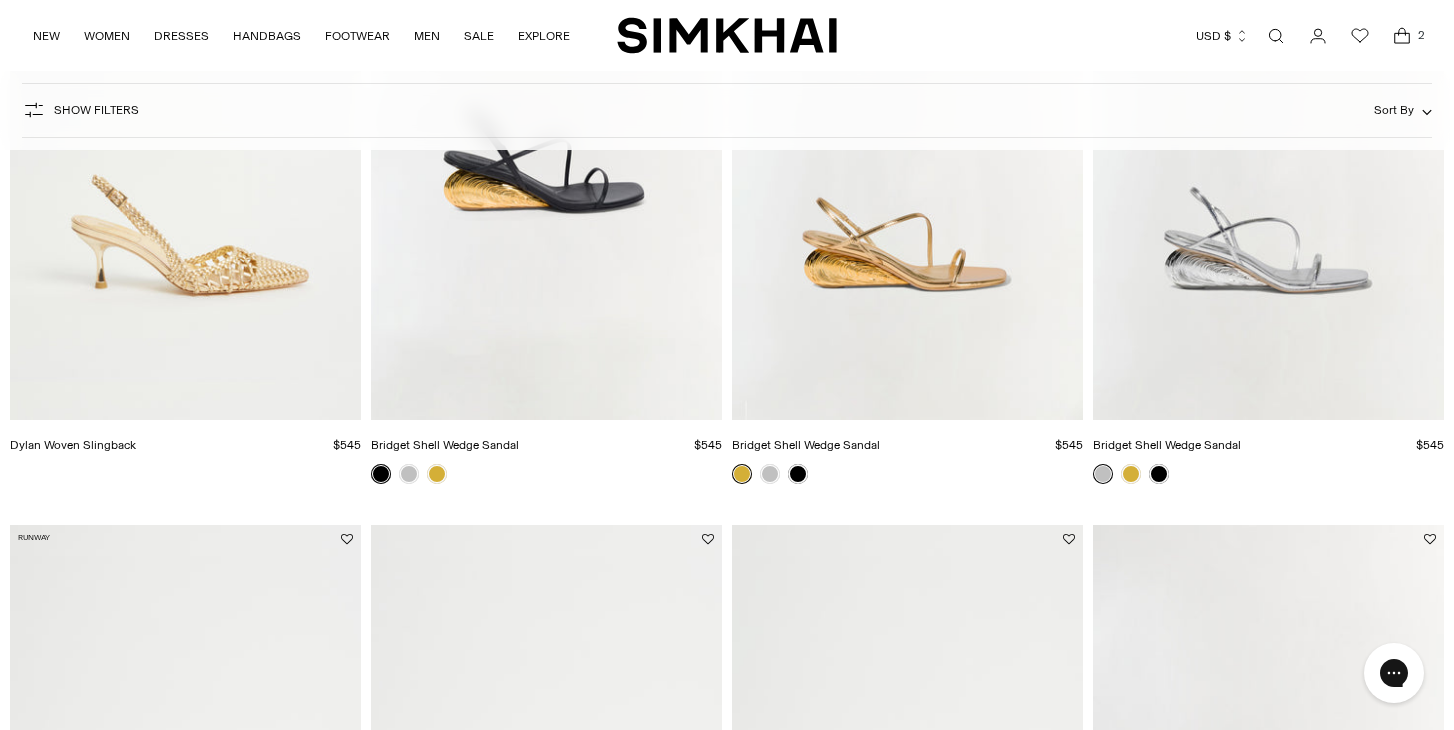 click at bounding box center [0, 0] 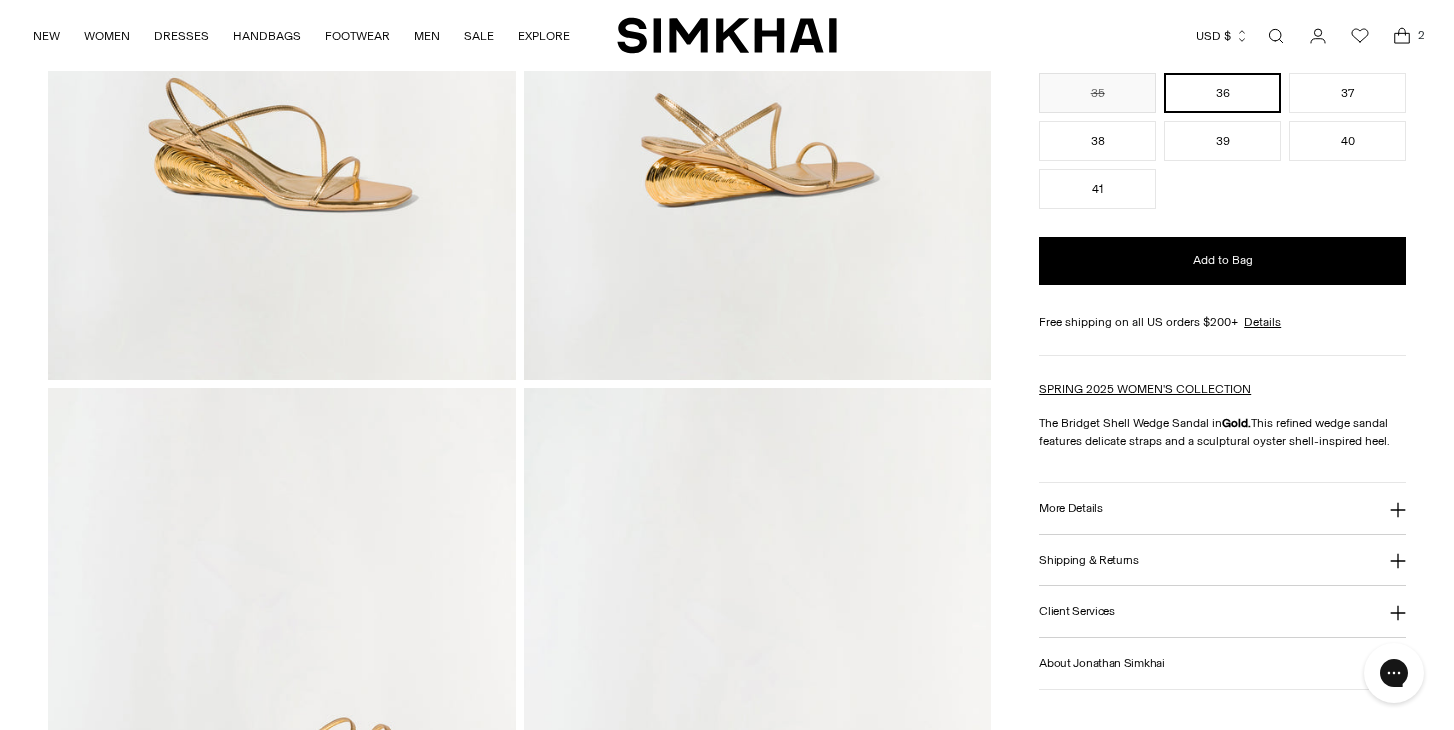 scroll, scrollTop: 962, scrollLeft: 0, axis: vertical 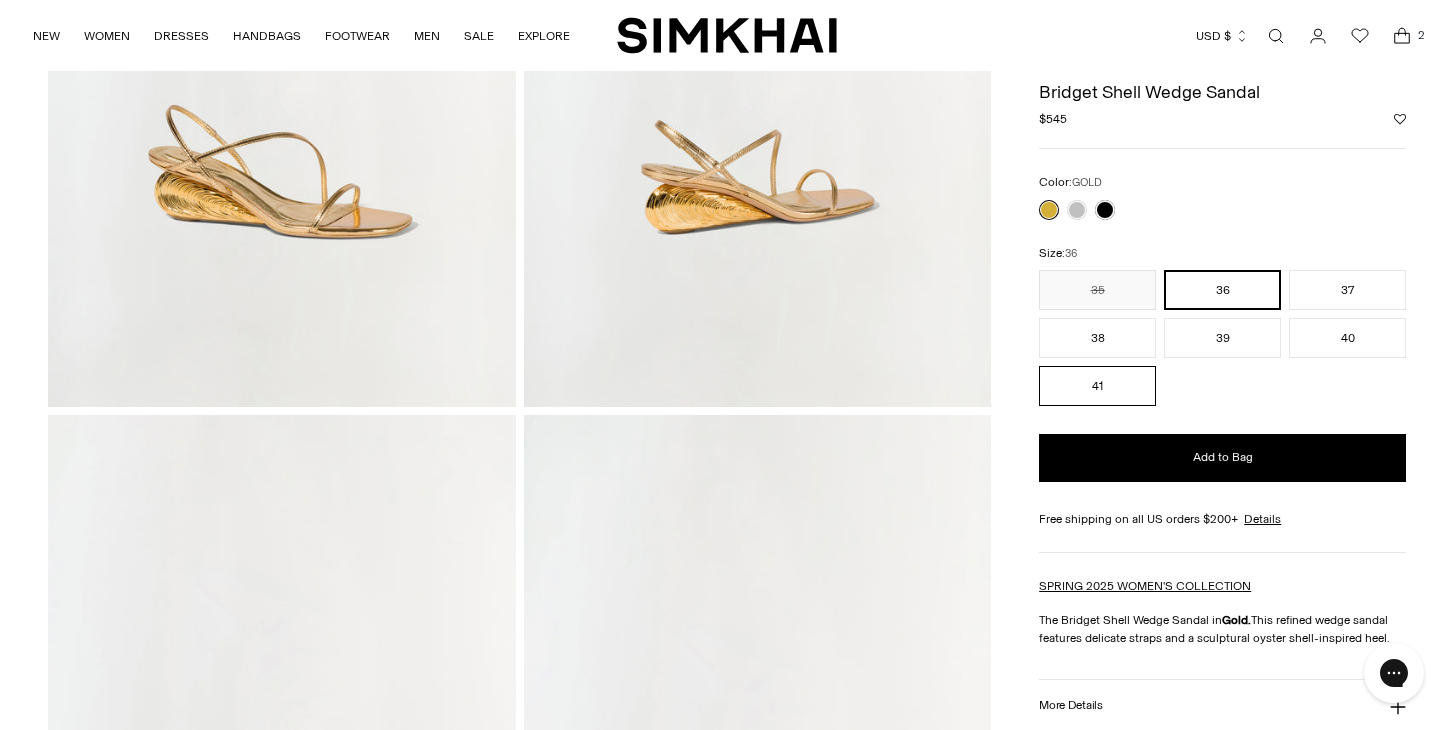 click on "41" at bounding box center [1097, 386] 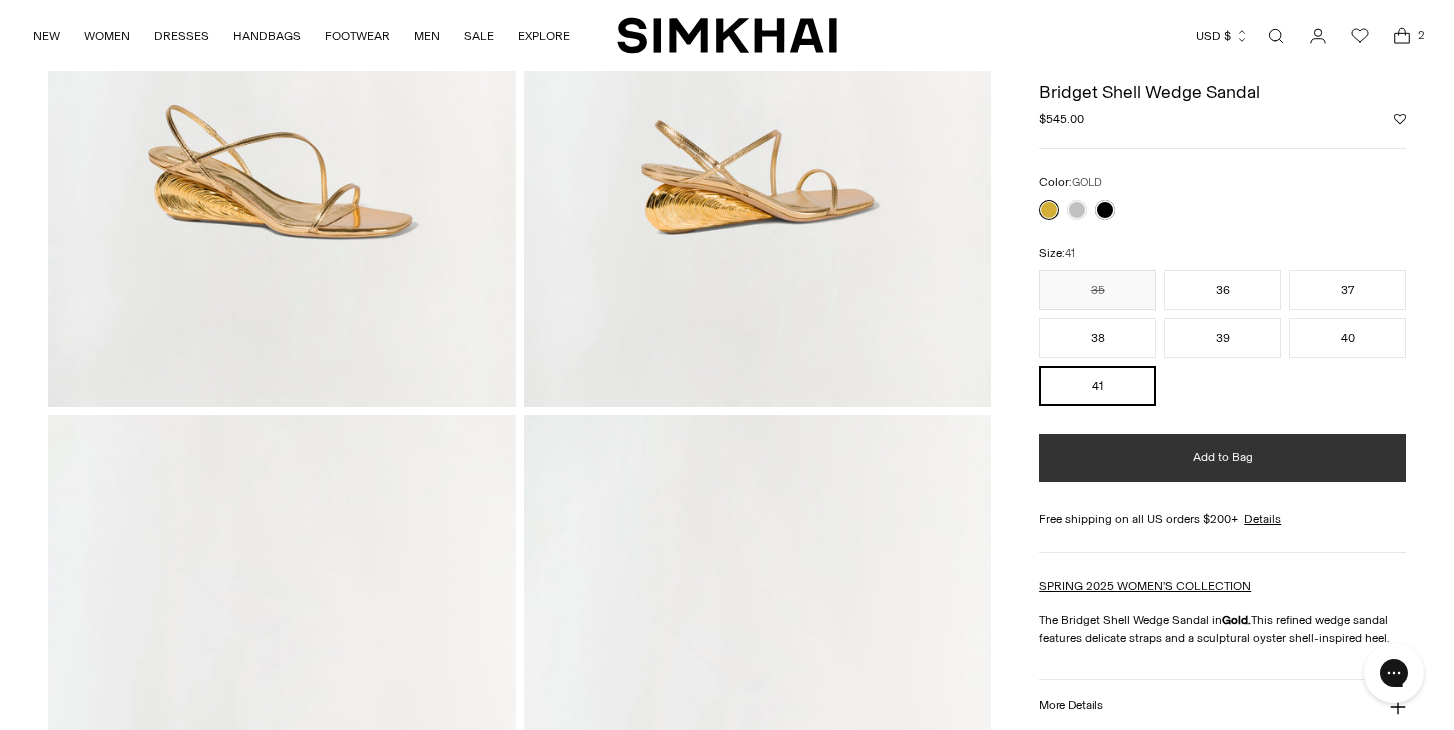 click on "Add to Bag" at bounding box center (1222, 458) 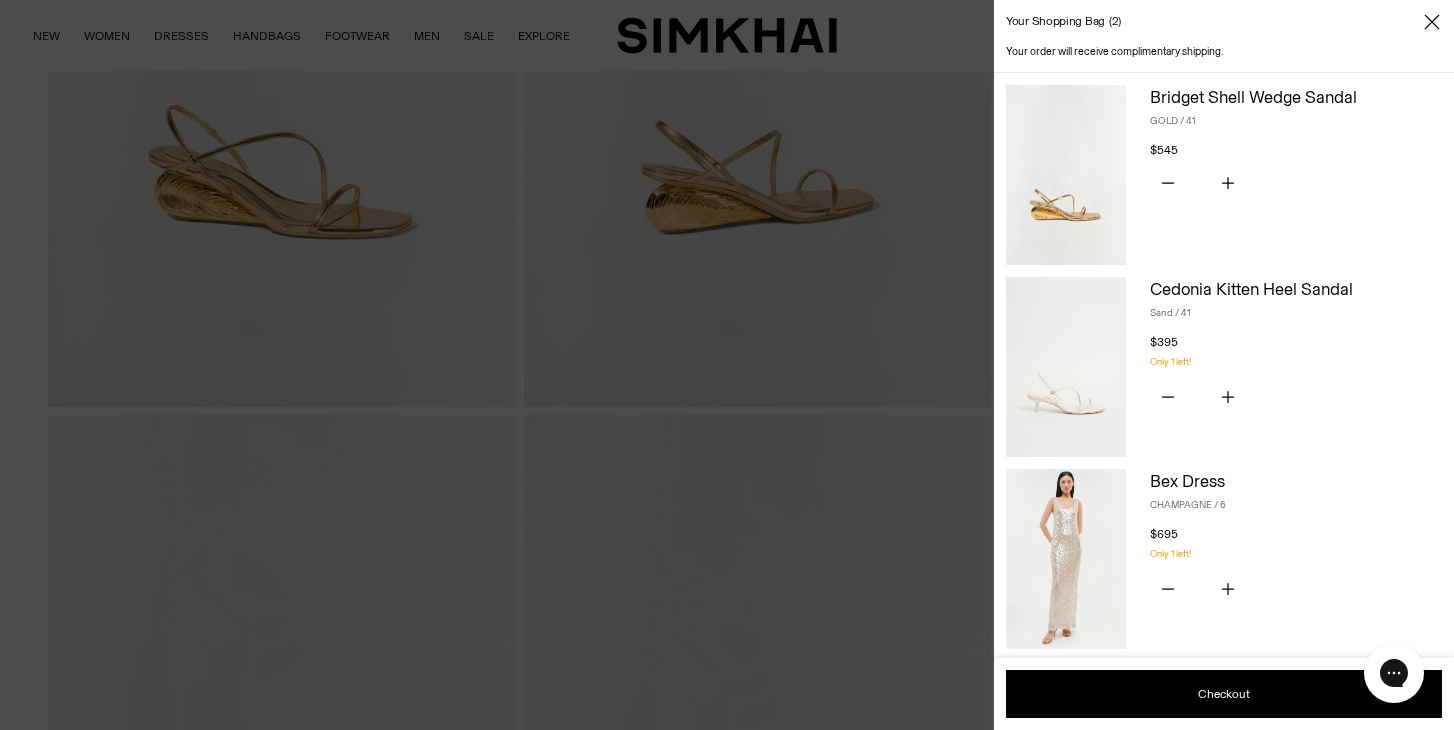 click at bounding box center (727, 365) 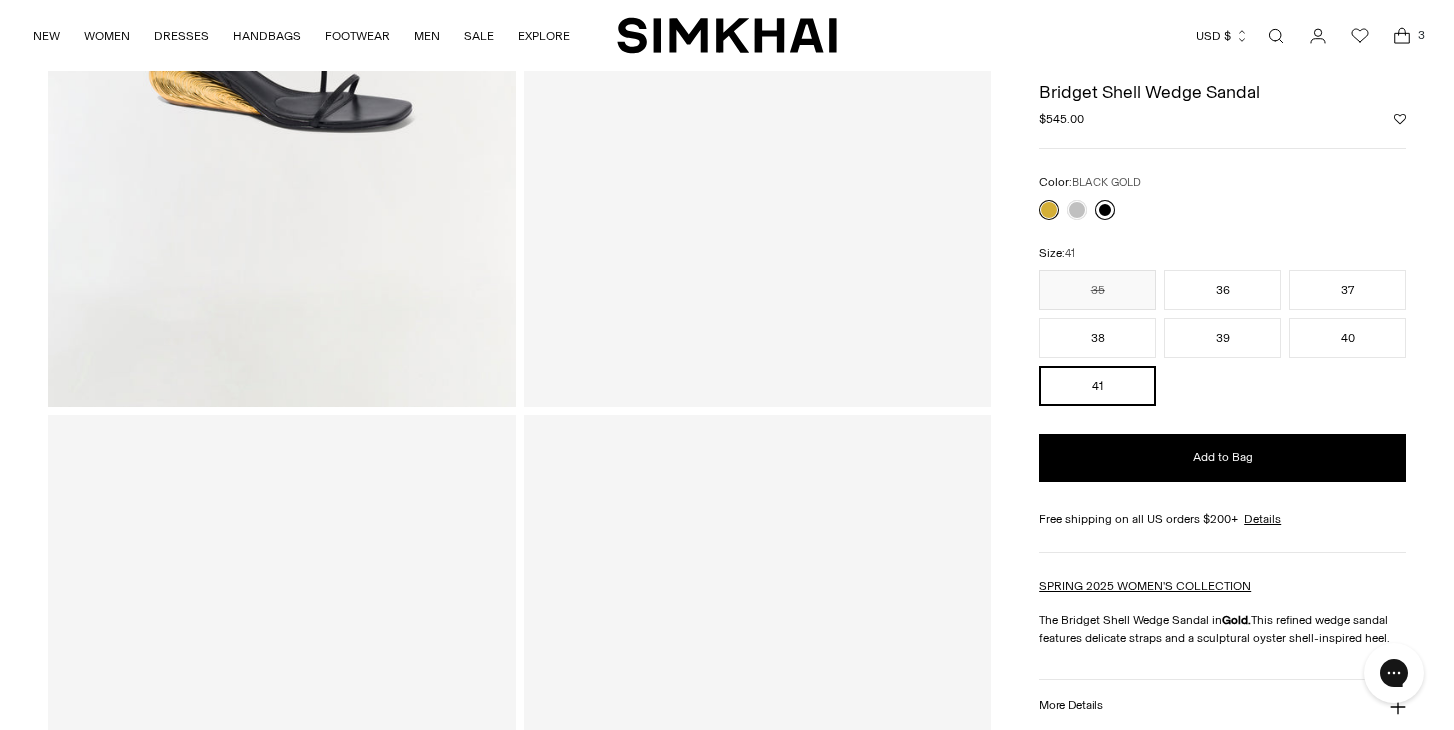 click at bounding box center [1105, 210] 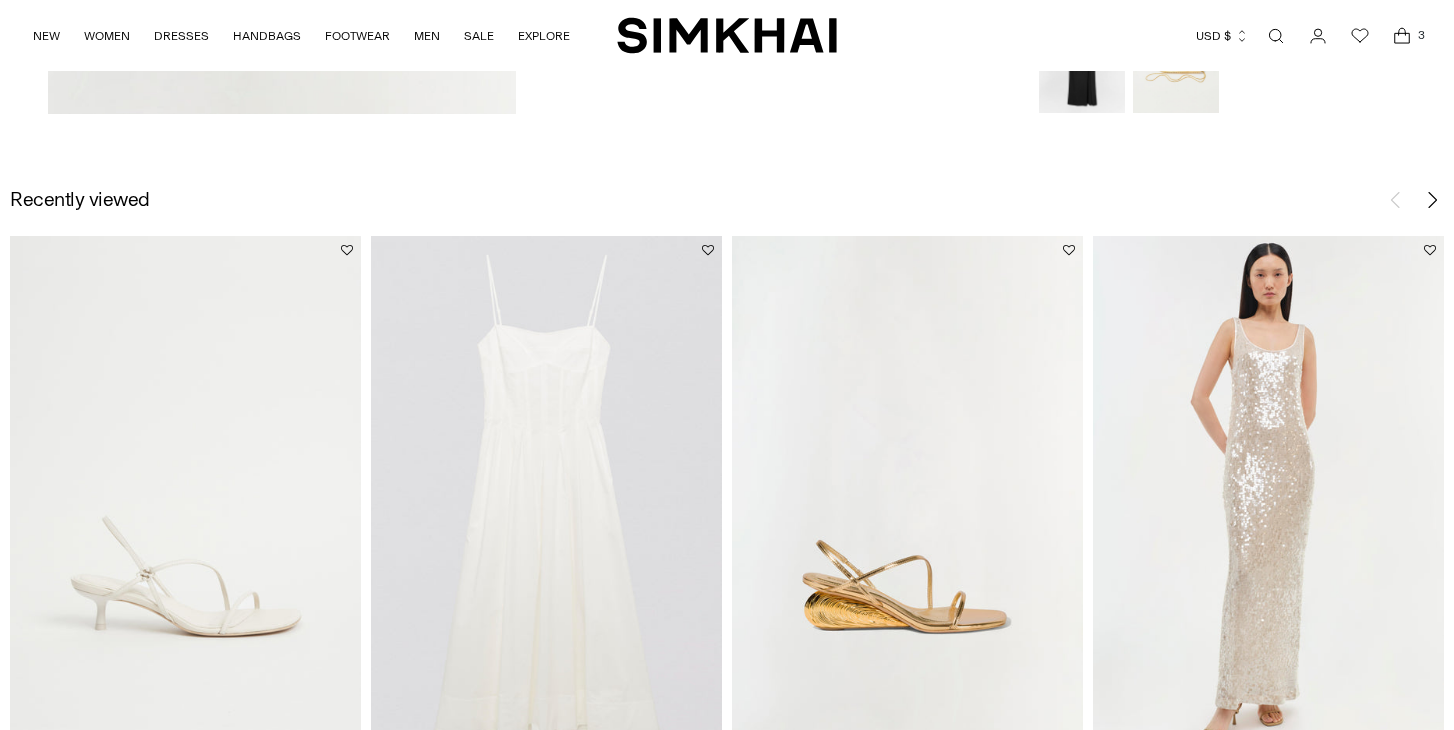 scroll, scrollTop: 2972, scrollLeft: 0, axis: vertical 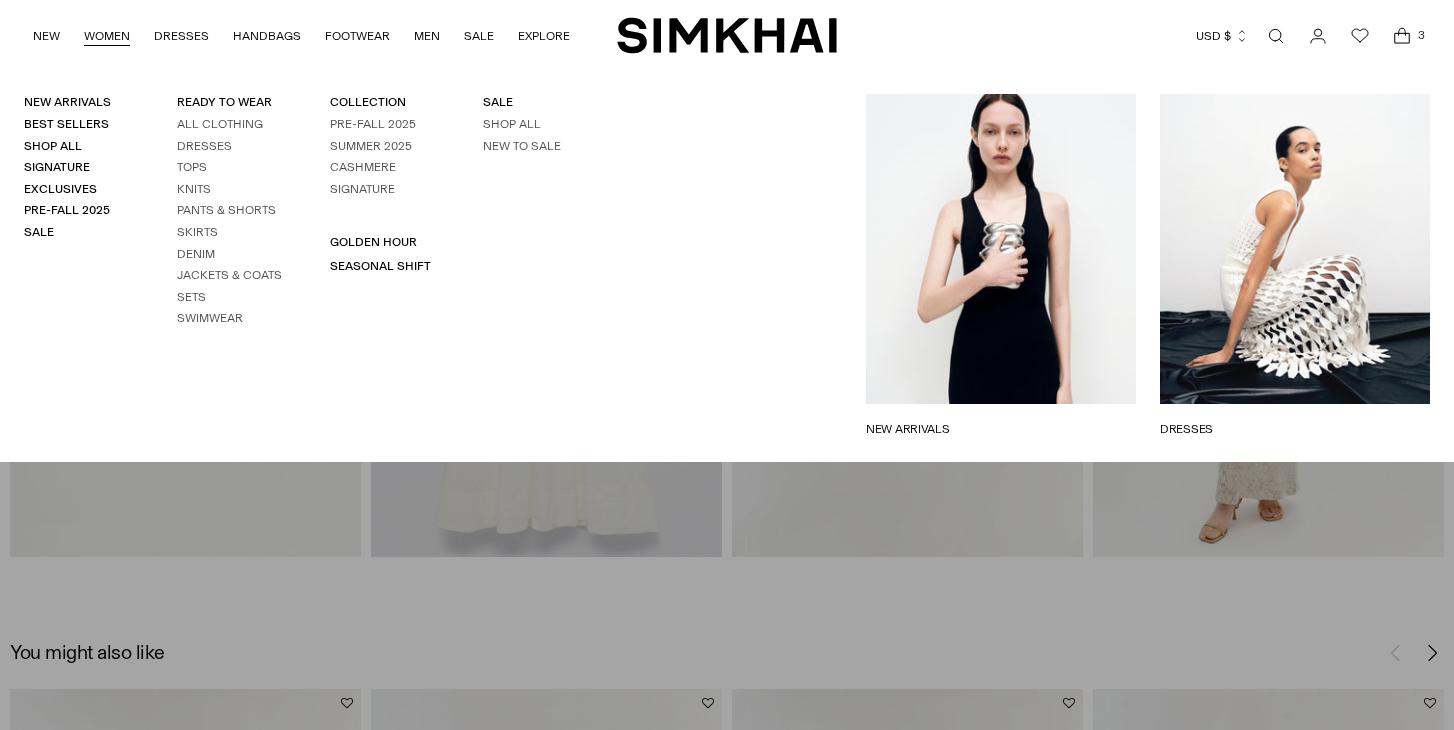 click on "DRESSES" at bounding box center (1295, 429) 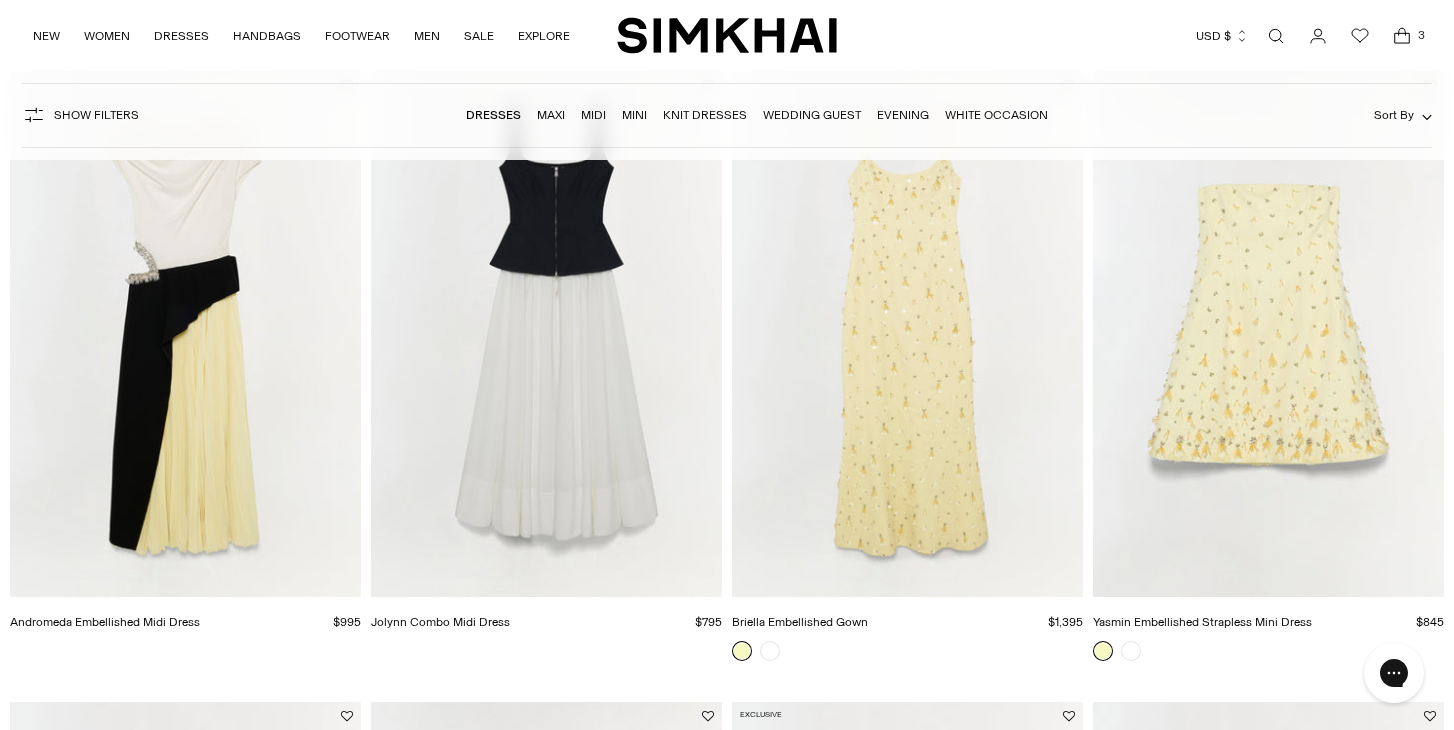 scroll, scrollTop: 216, scrollLeft: 0, axis: vertical 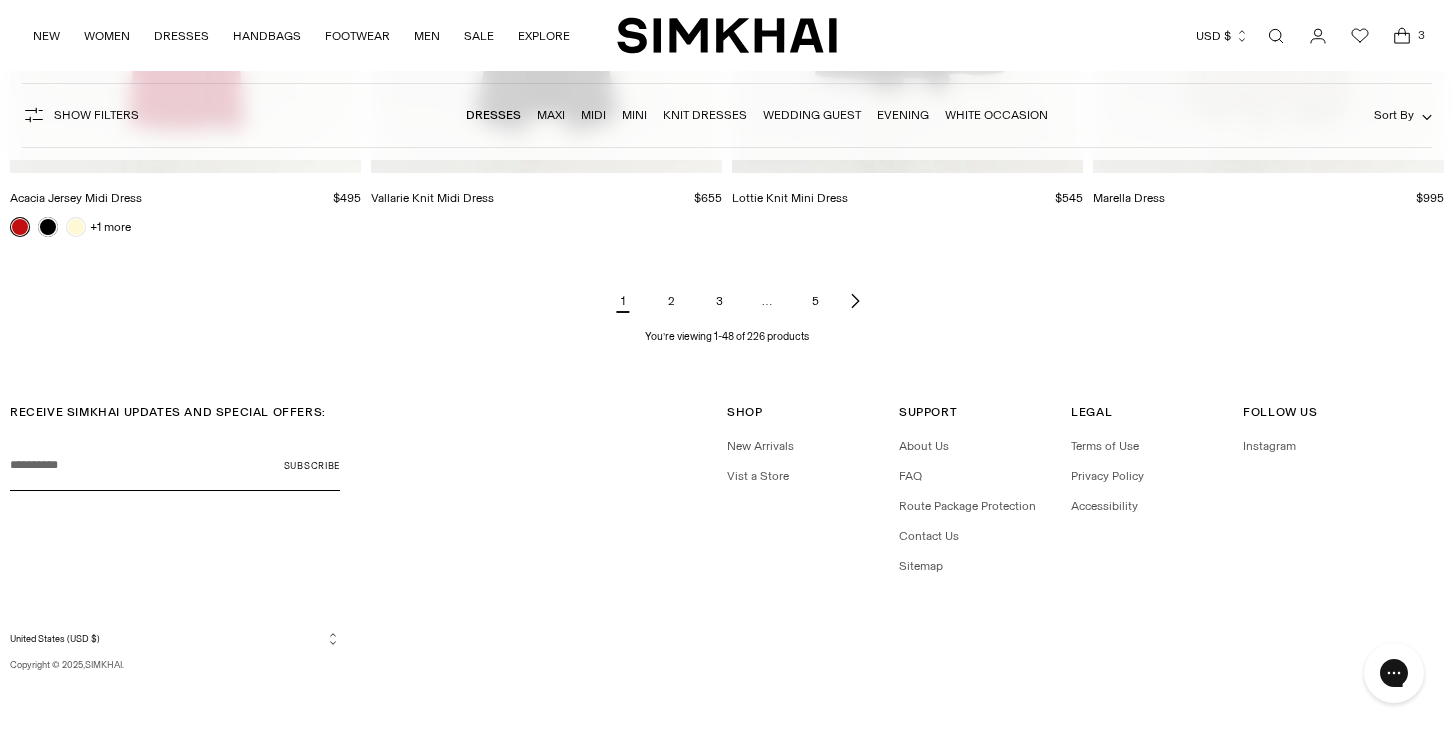 click on "2" at bounding box center [671, 301] 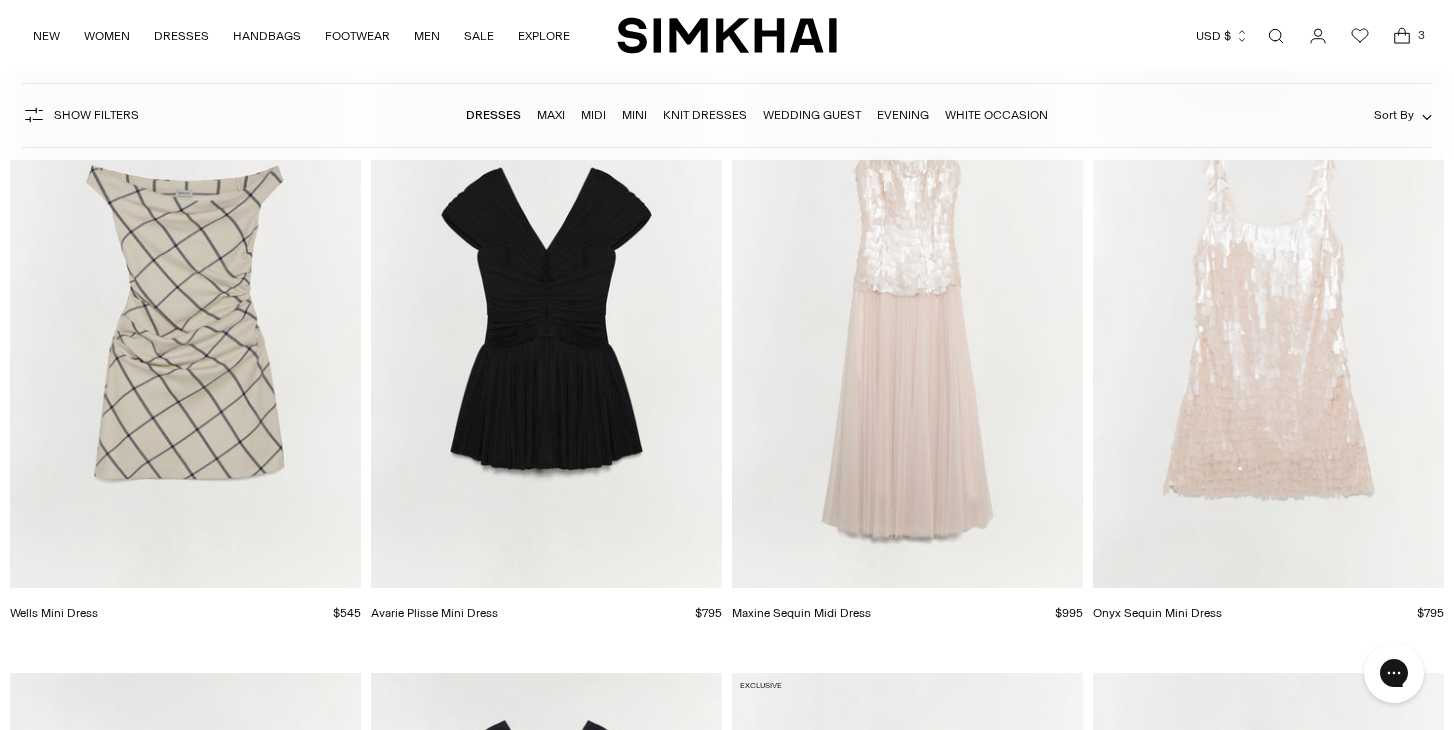 scroll, scrollTop: 0, scrollLeft: 0, axis: both 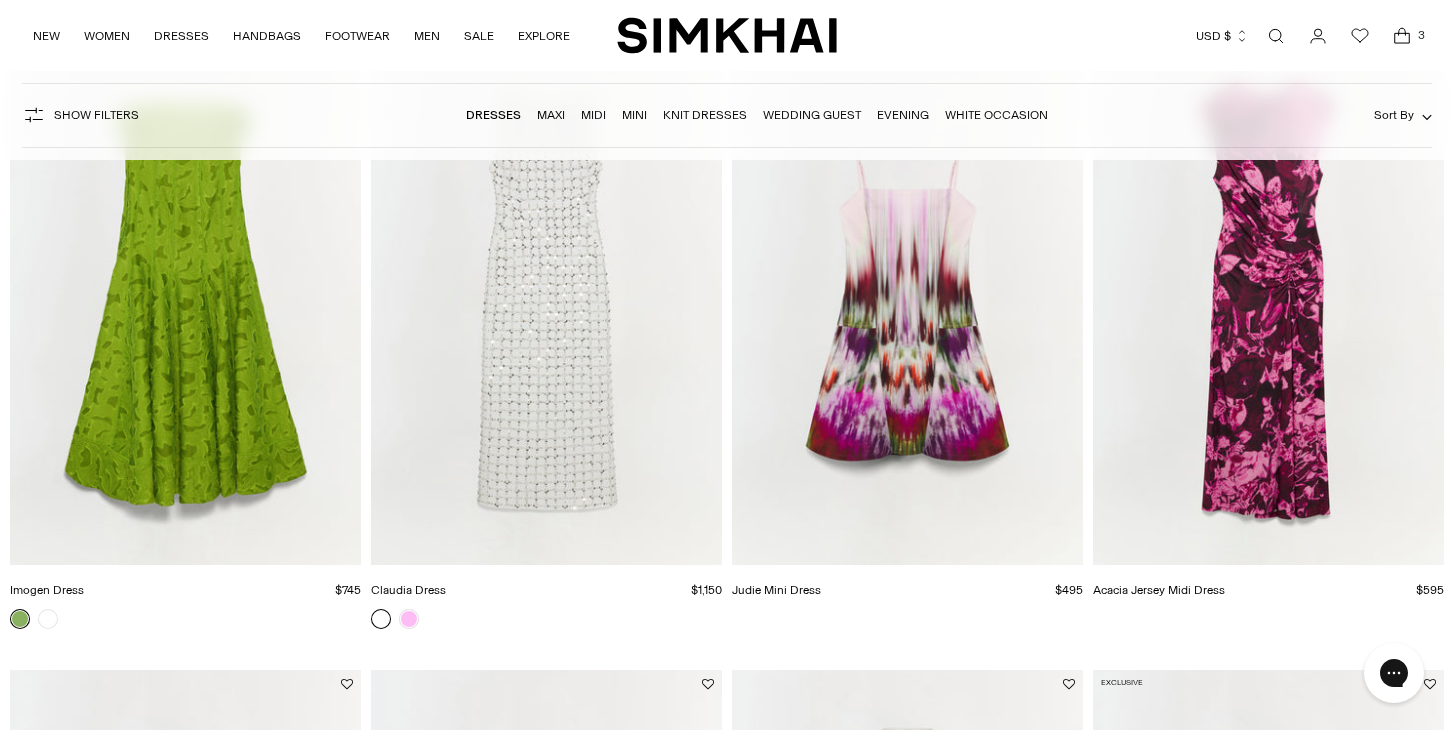 click at bounding box center [0, 0] 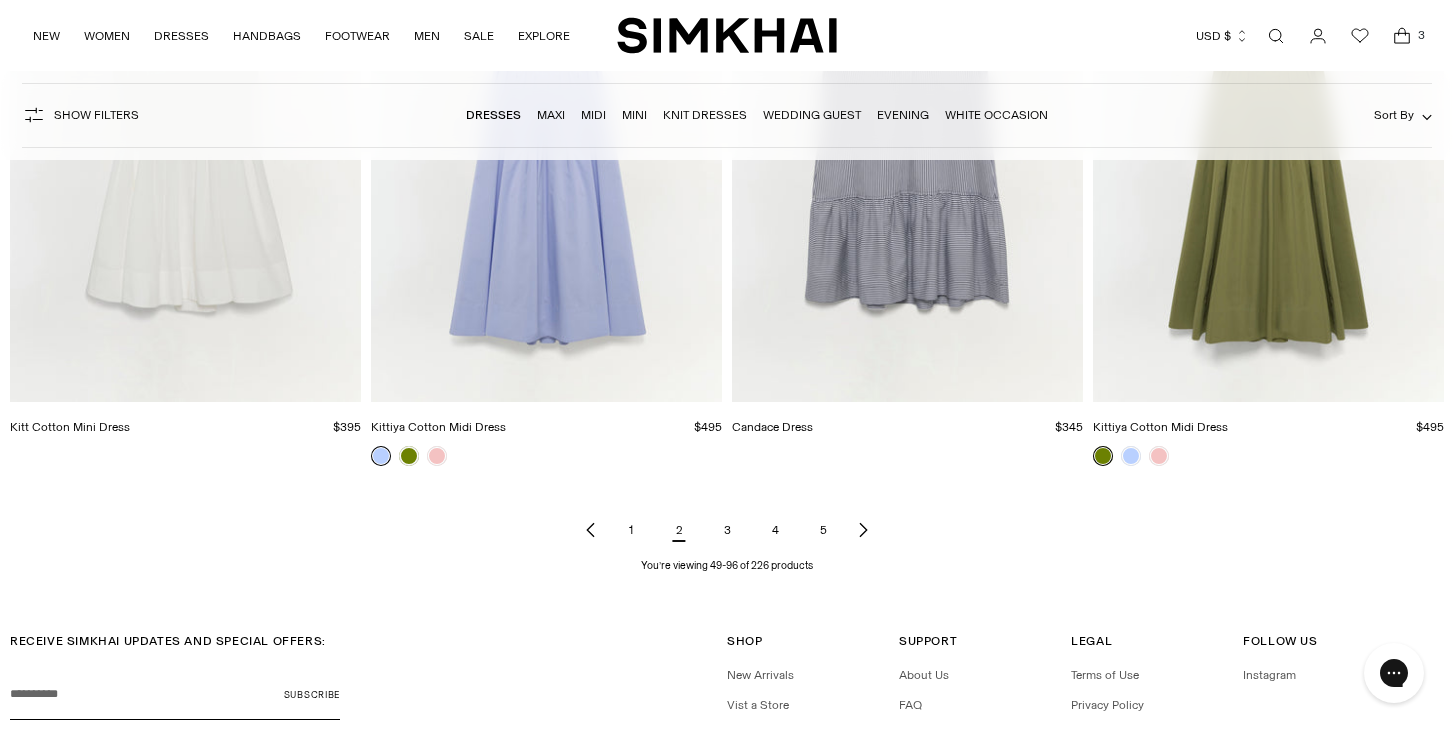 scroll, scrollTop: 7556, scrollLeft: 0, axis: vertical 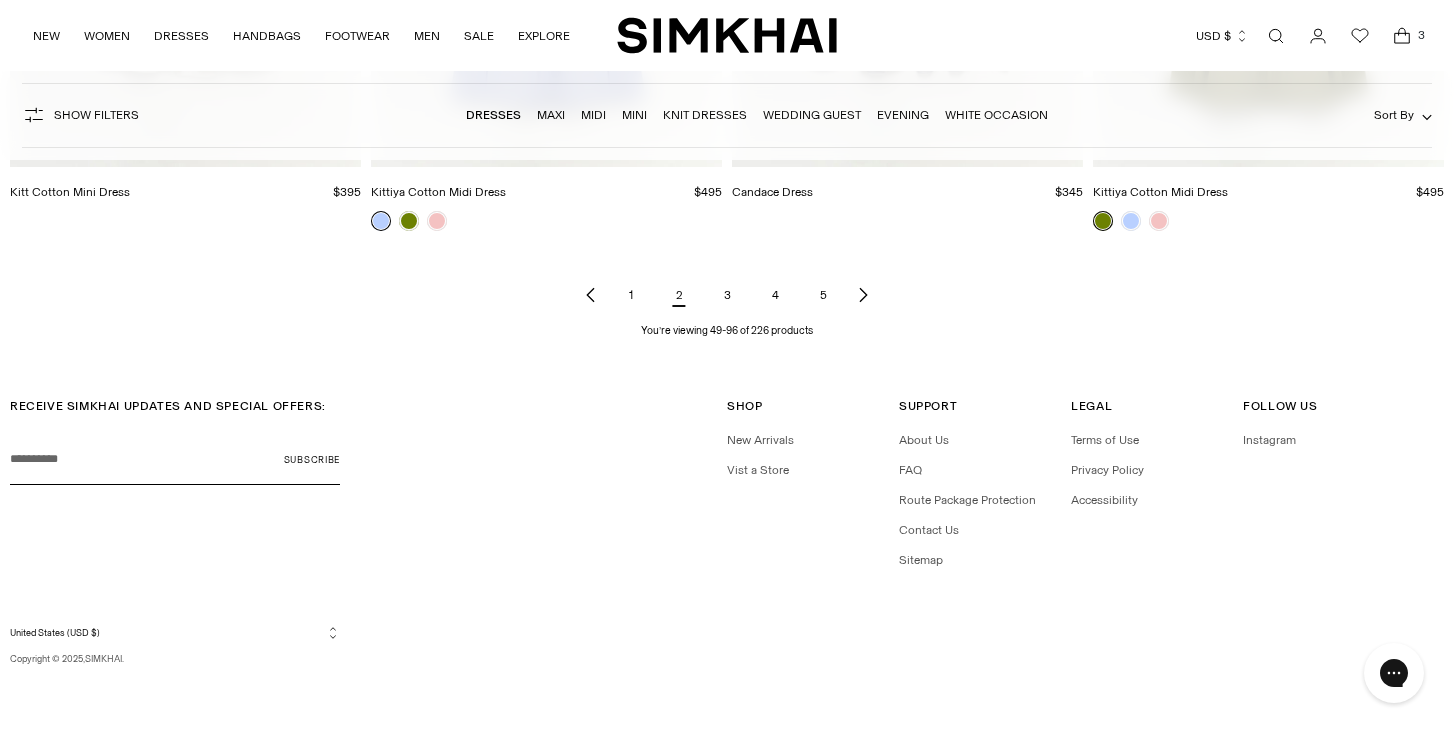 click on "3" at bounding box center (727, 295) 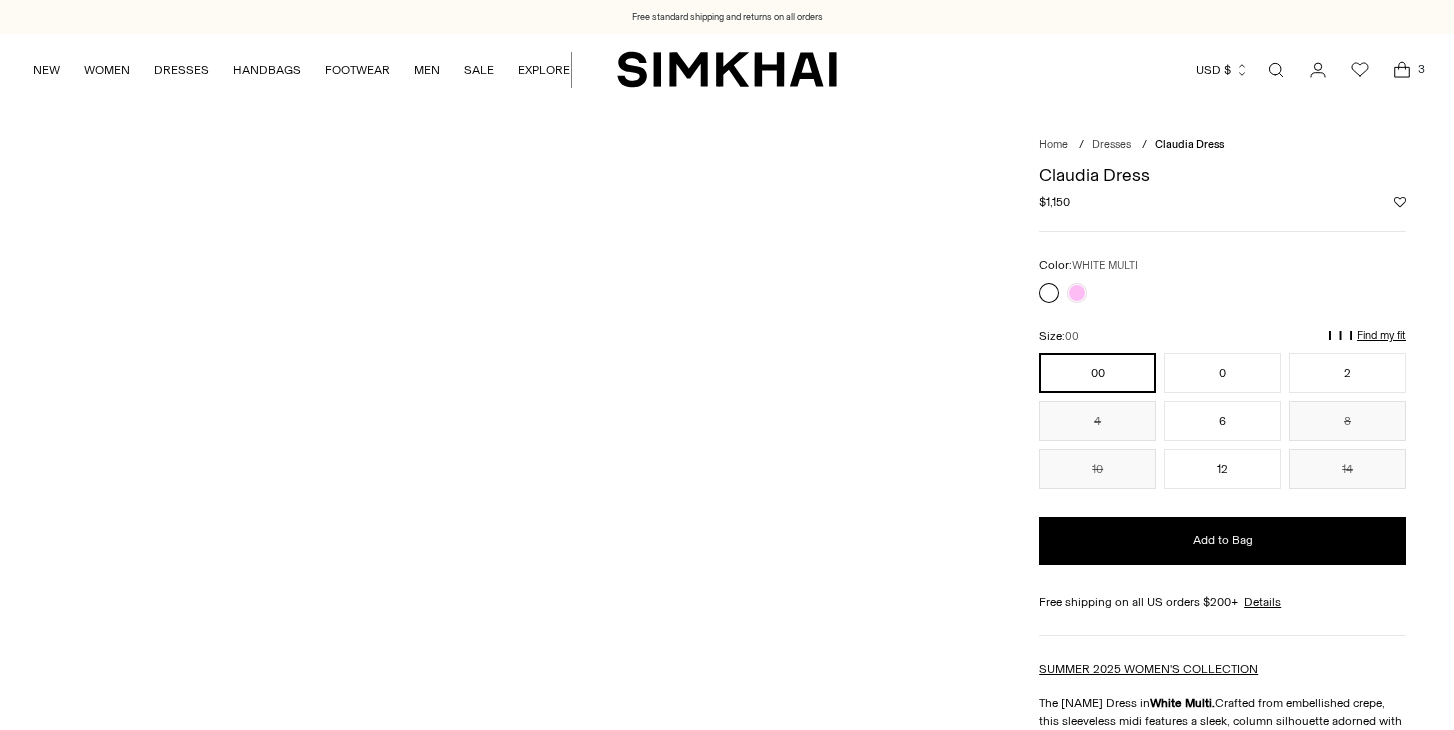 scroll, scrollTop: 0, scrollLeft: 0, axis: both 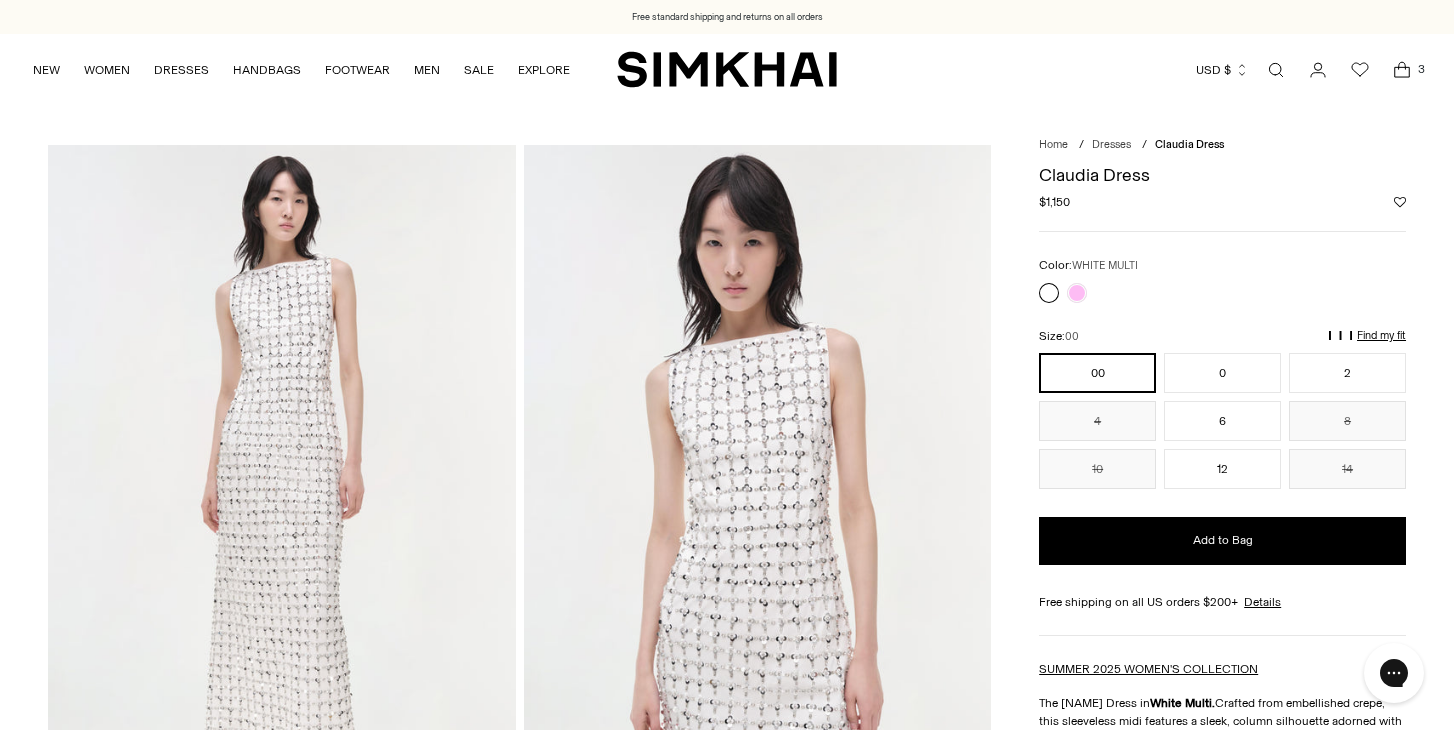 click at bounding box center (1402, 70) 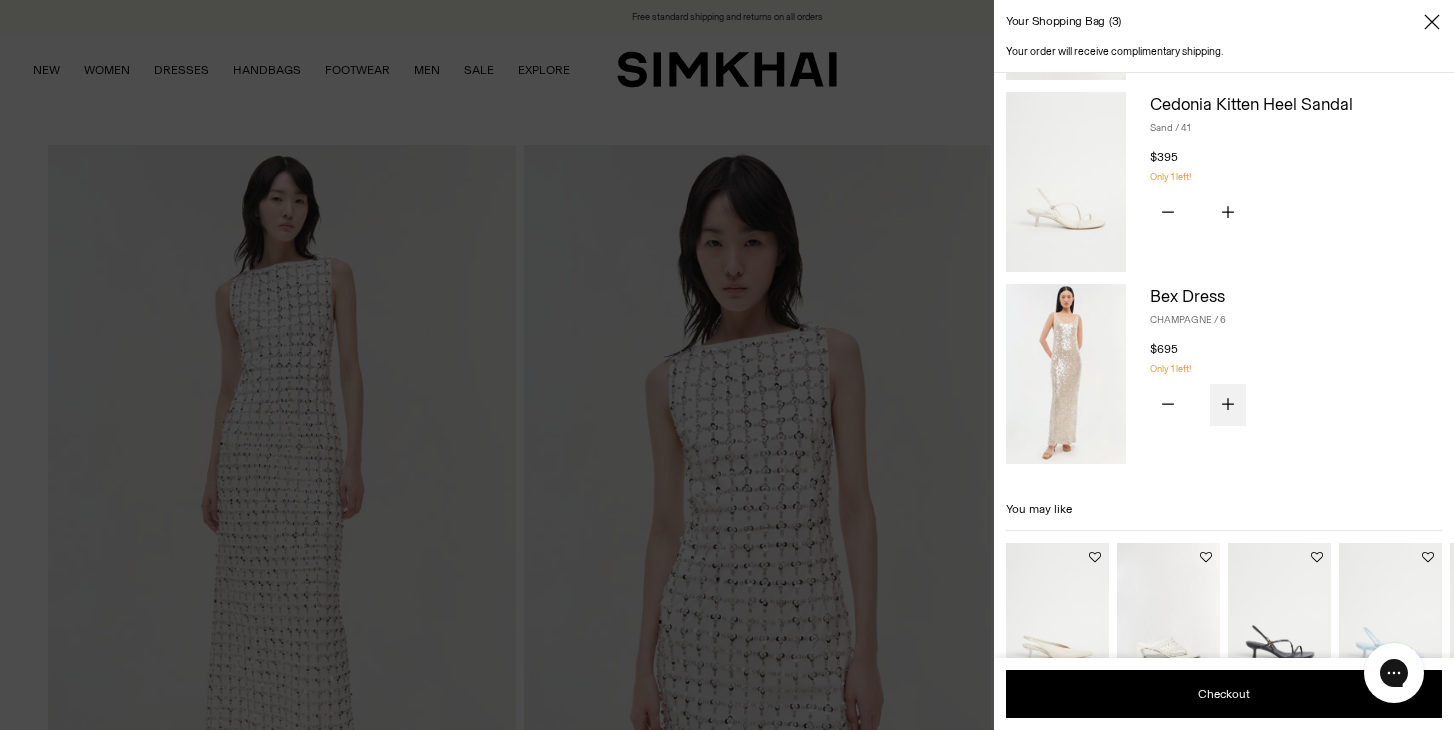 scroll, scrollTop: 187, scrollLeft: 0, axis: vertical 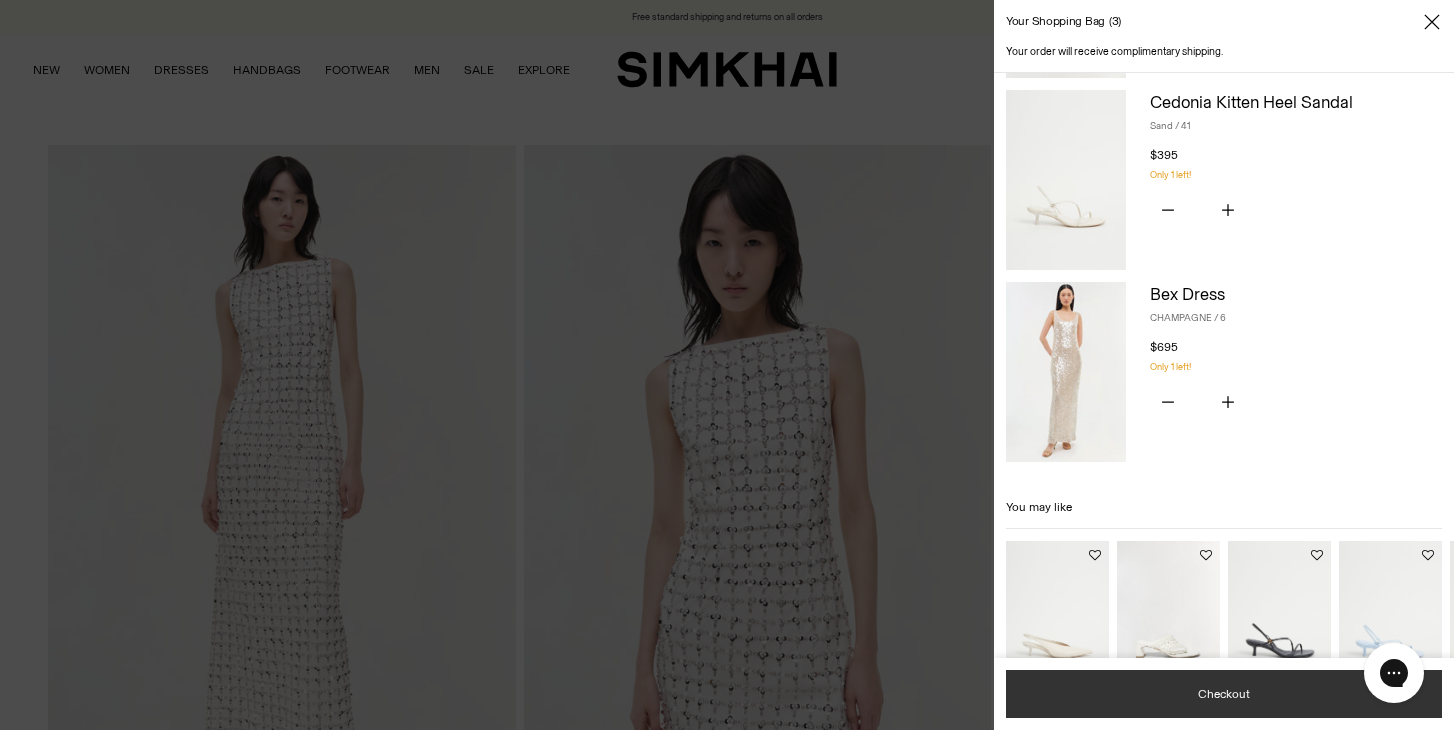 click on "Checkout" at bounding box center [1224, 694] 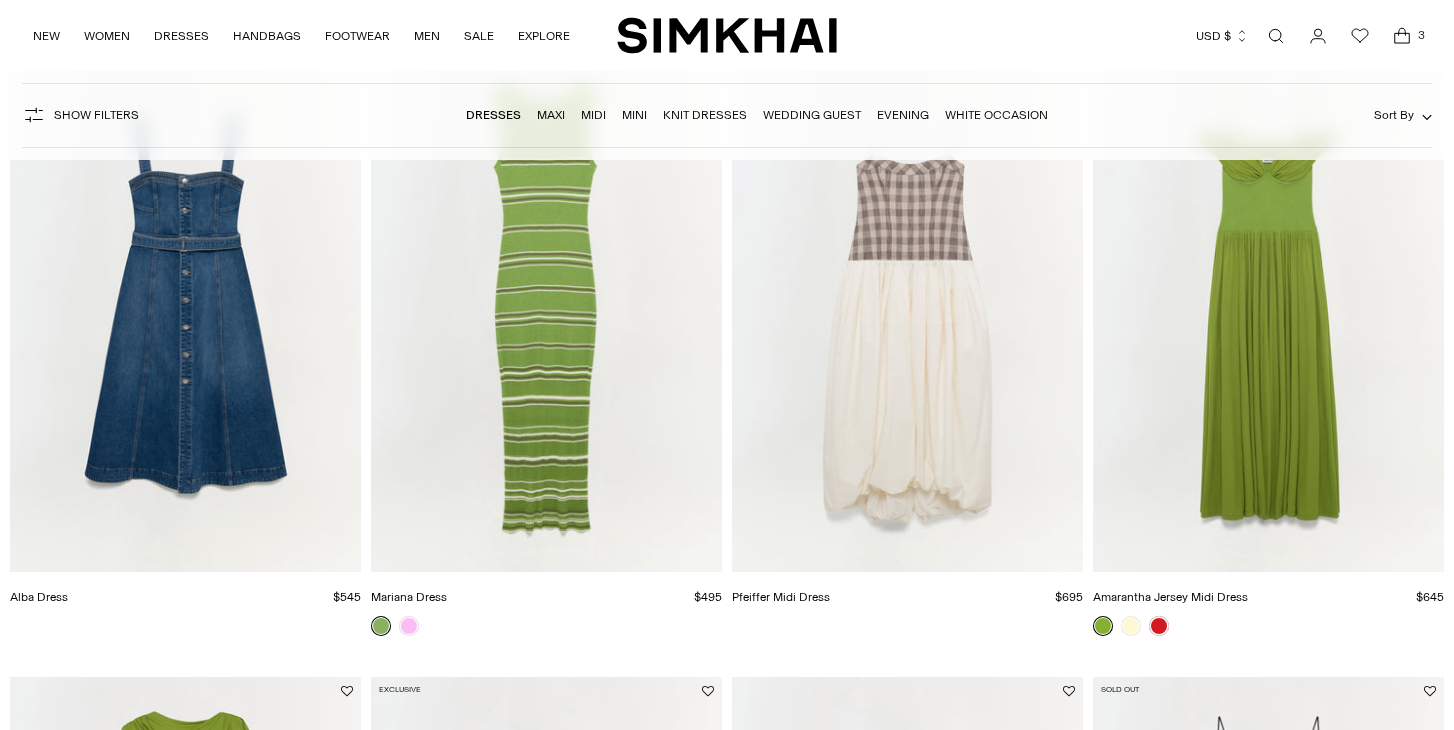 scroll, scrollTop: 856, scrollLeft: 0, axis: vertical 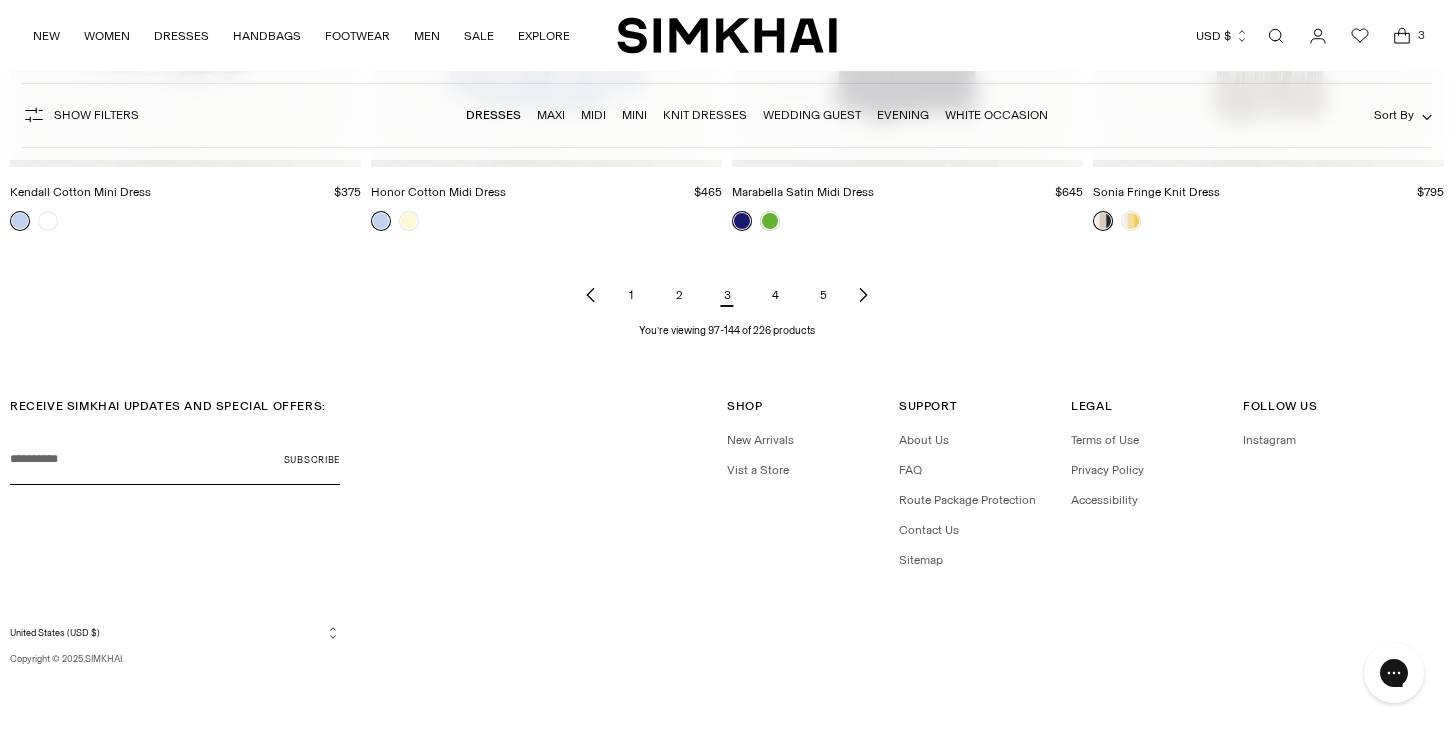 click on "4" at bounding box center (775, 295) 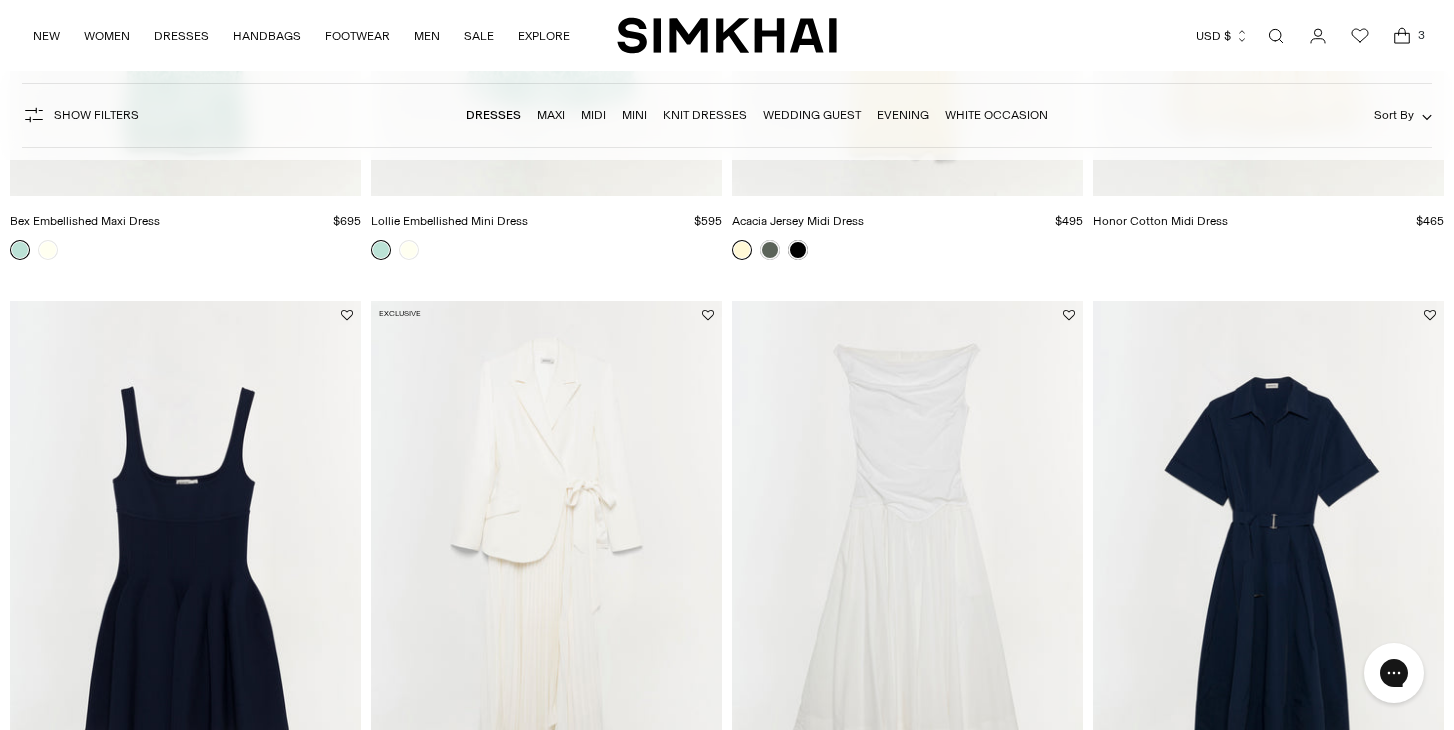 scroll, scrollTop: 893, scrollLeft: 0, axis: vertical 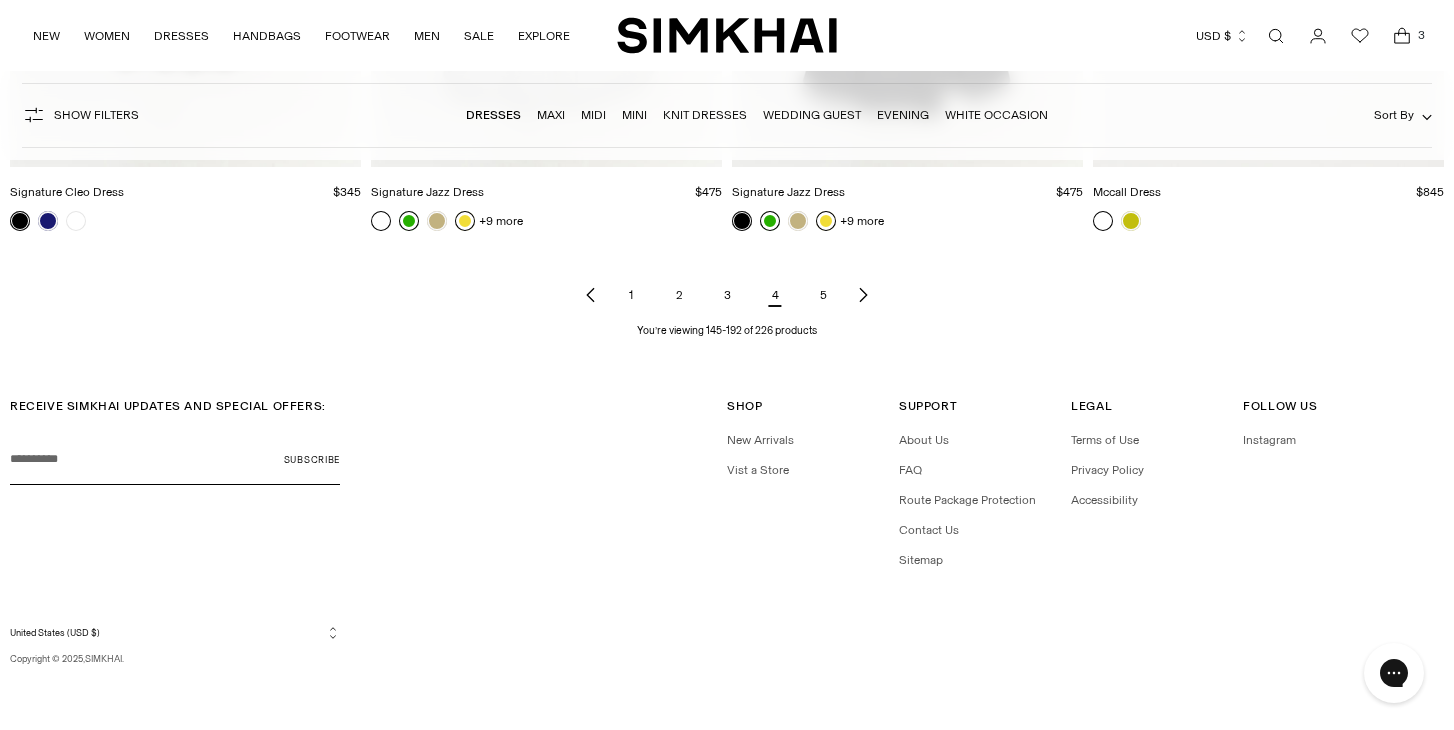 click on "5" at bounding box center (823, 295) 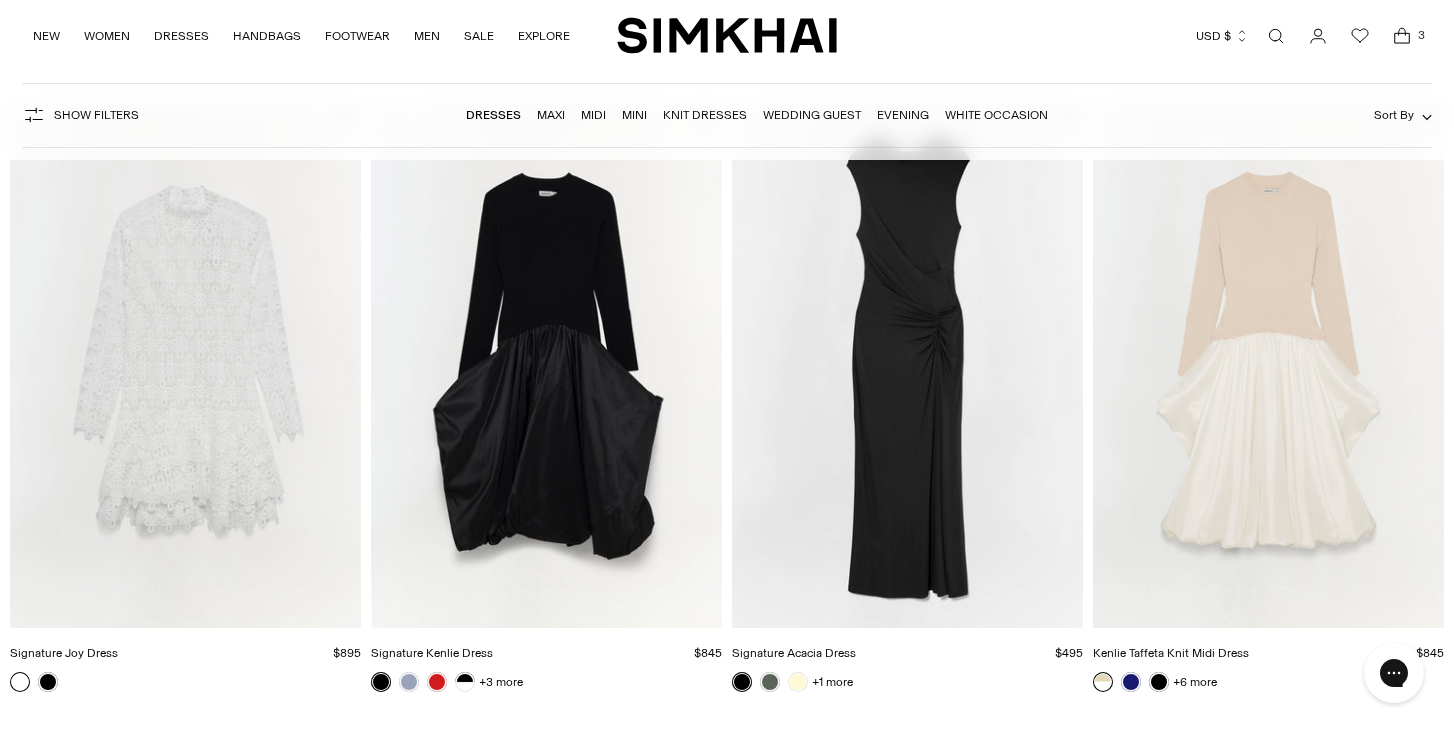 scroll, scrollTop: 772, scrollLeft: 0, axis: vertical 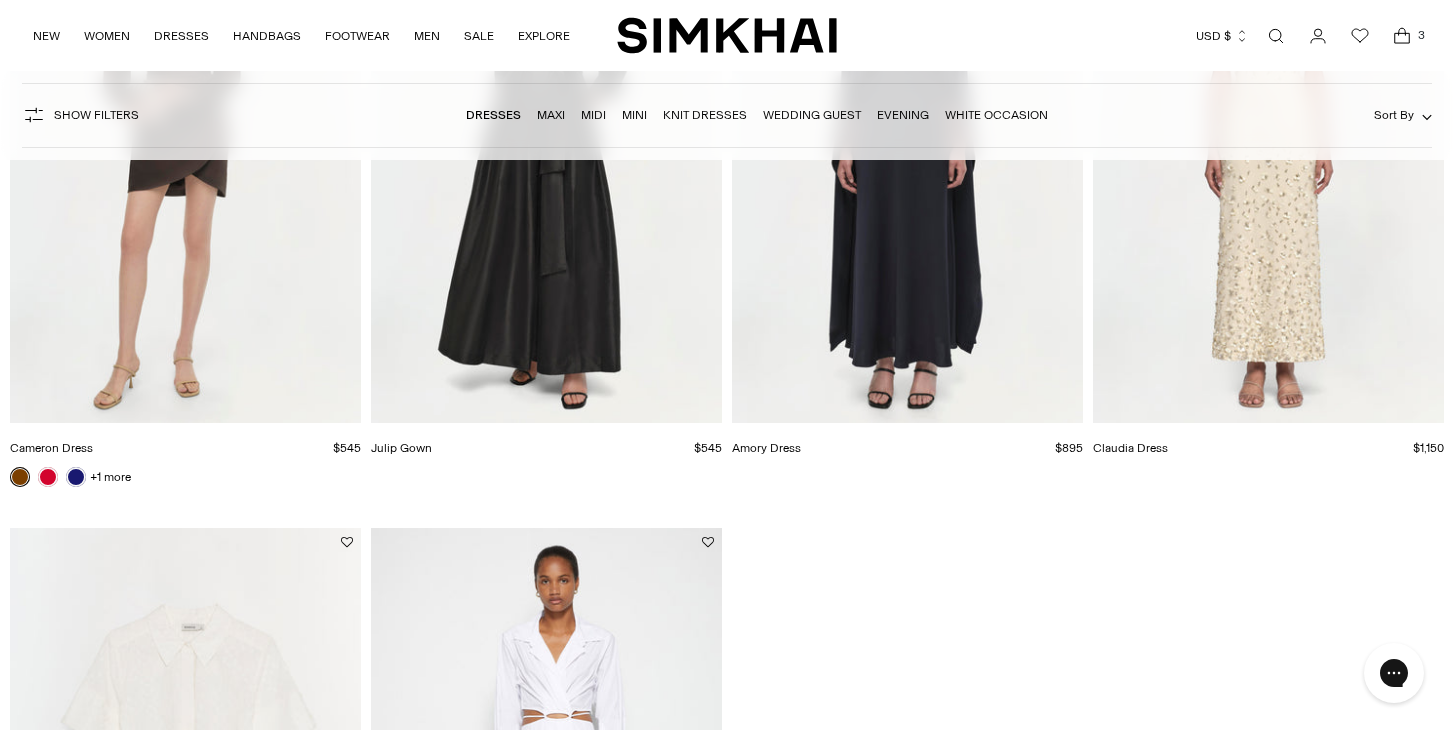 click at bounding box center (0, 0) 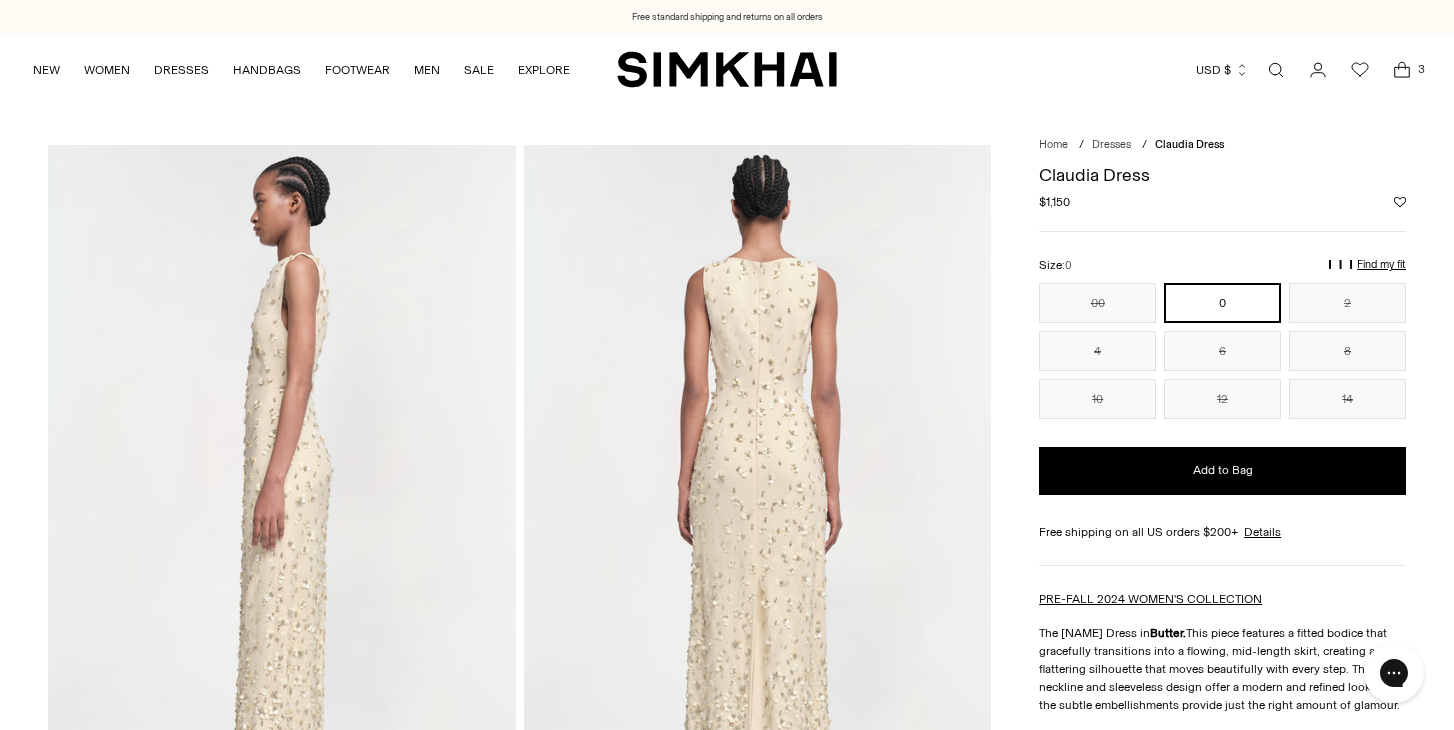 scroll, scrollTop: 542, scrollLeft: 0, axis: vertical 